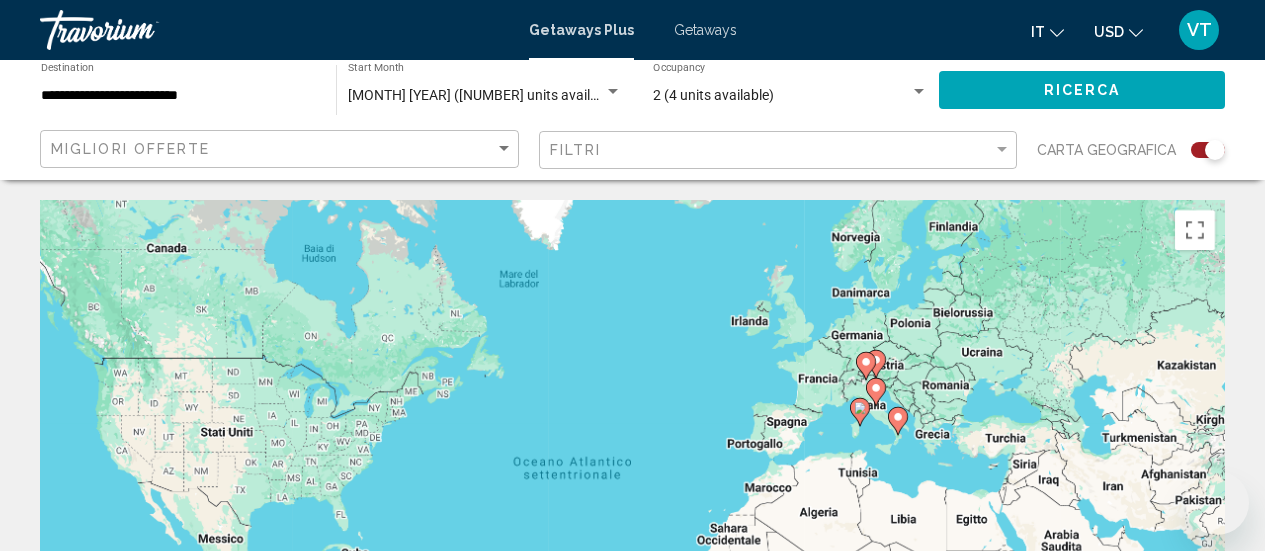 scroll, scrollTop: 0, scrollLeft: 0, axis: both 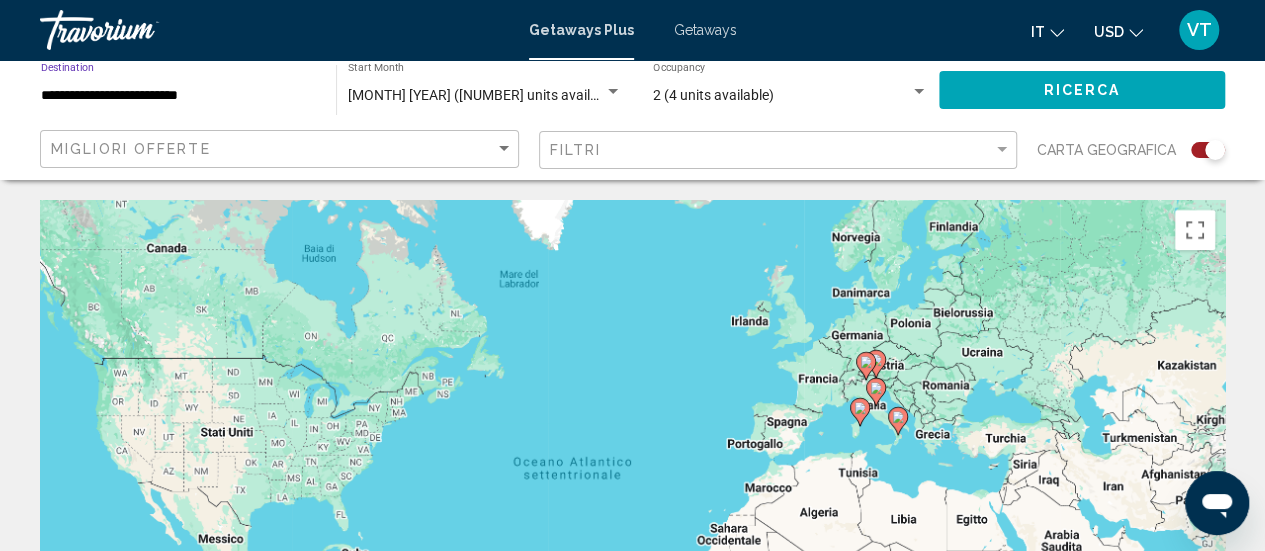 click on "**********" at bounding box center (178, 96) 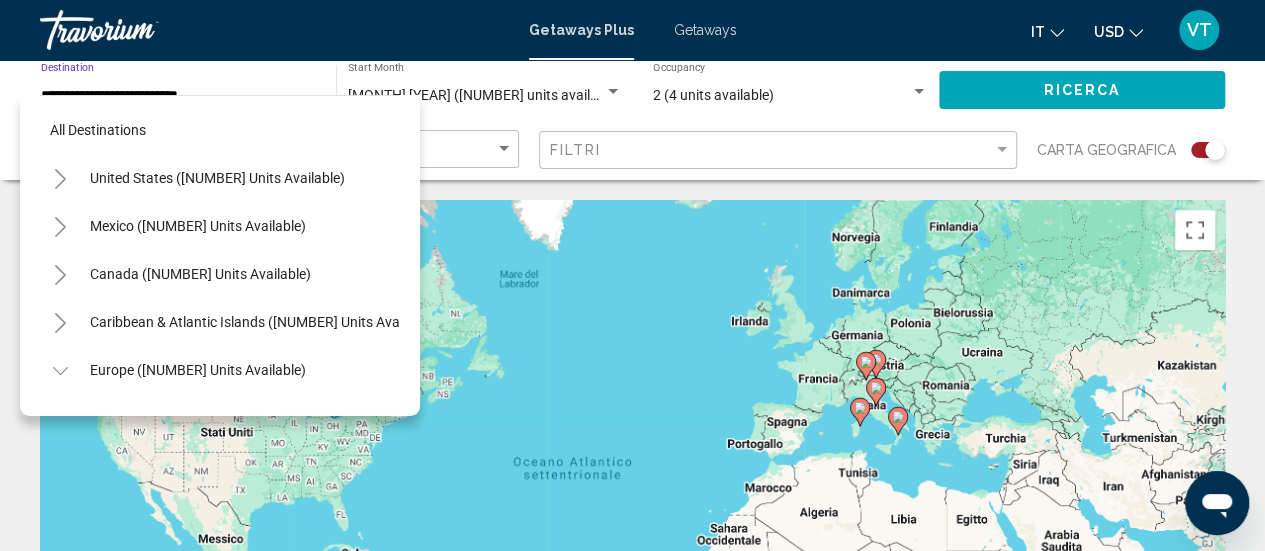 scroll, scrollTop: 558, scrollLeft: 0, axis: vertical 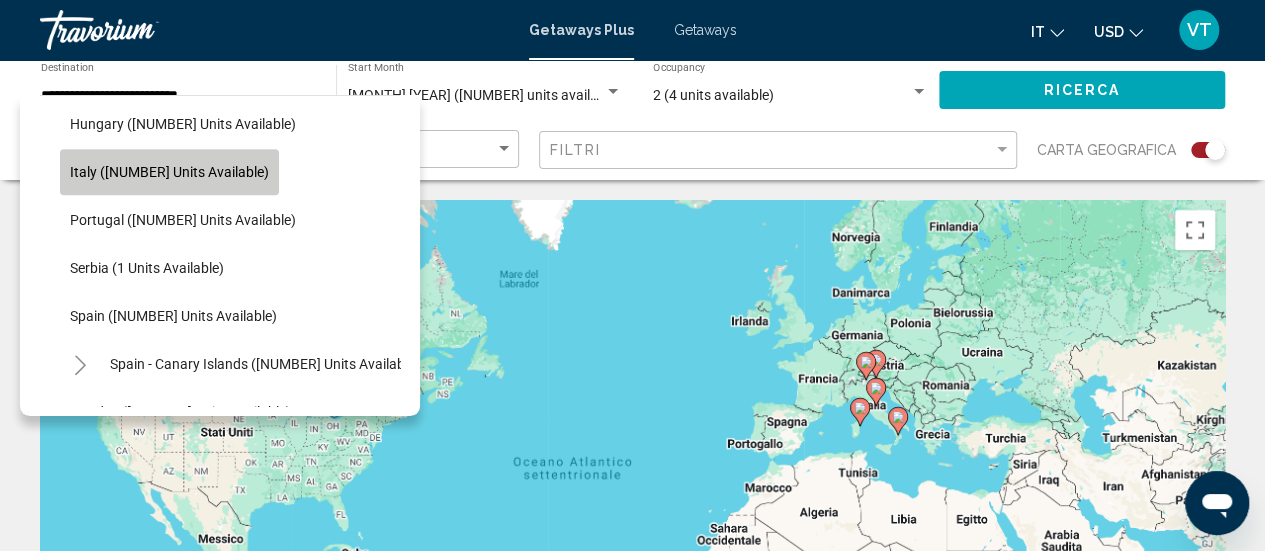 click on "Italy ([NUMBER] units available)" 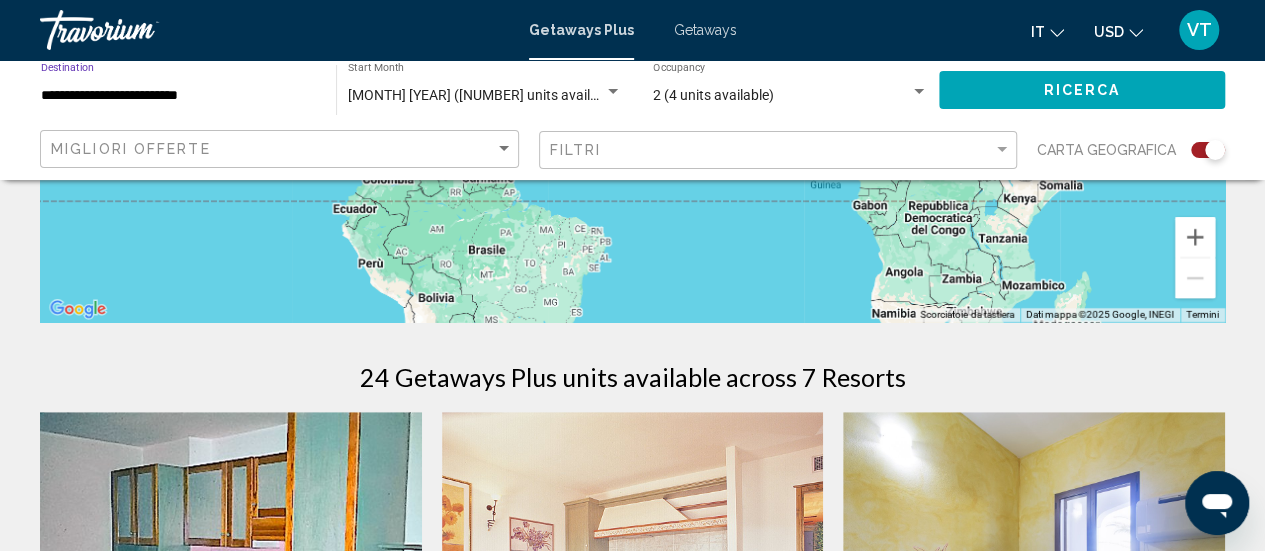 scroll, scrollTop: 516, scrollLeft: 0, axis: vertical 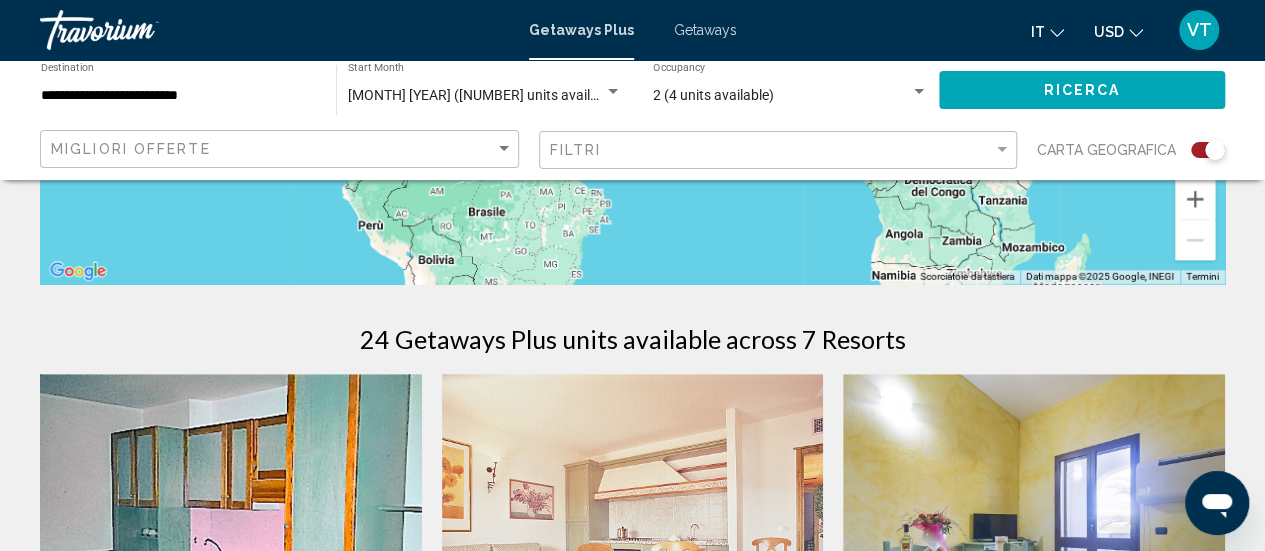 click at bounding box center [140, 30] 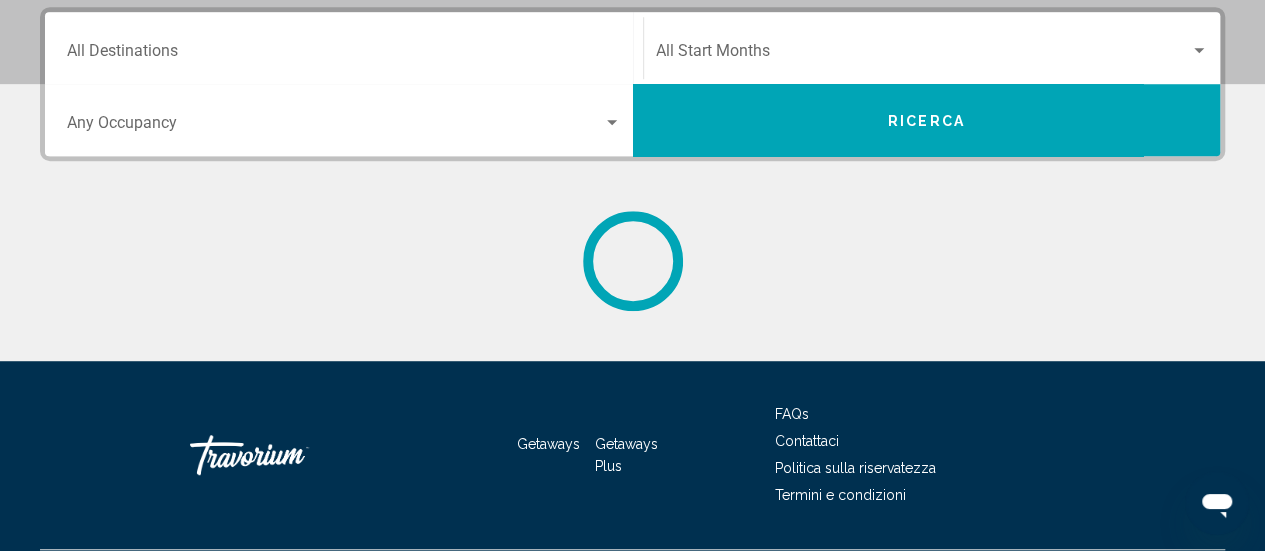 scroll, scrollTop: 0, scrollLeft: 0, axis: both 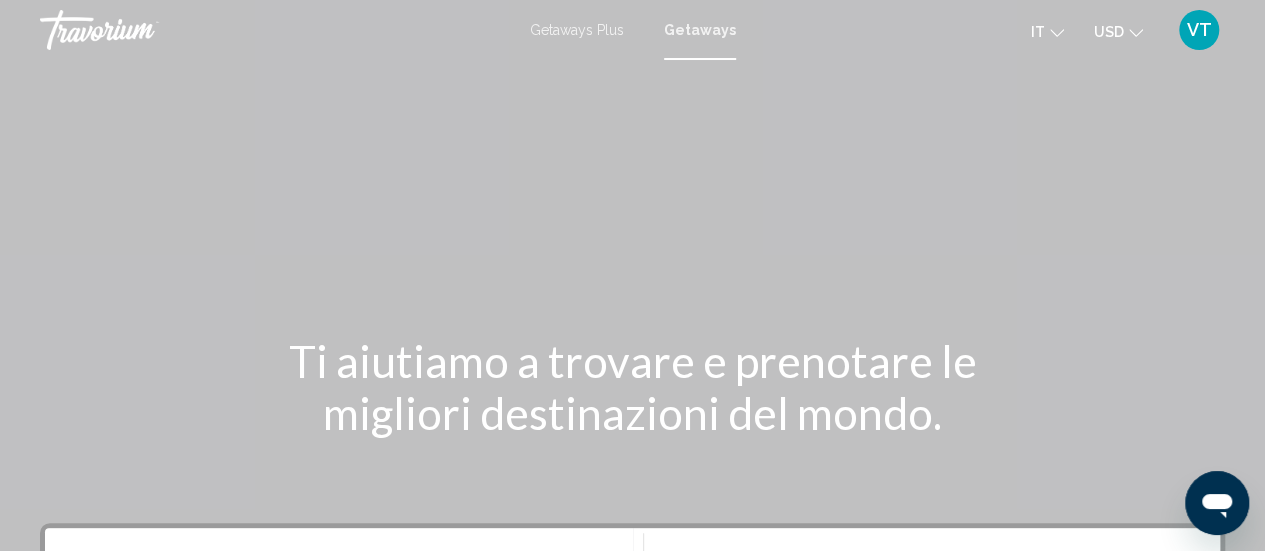 click on "VT" at bounding box center (1199, 30) 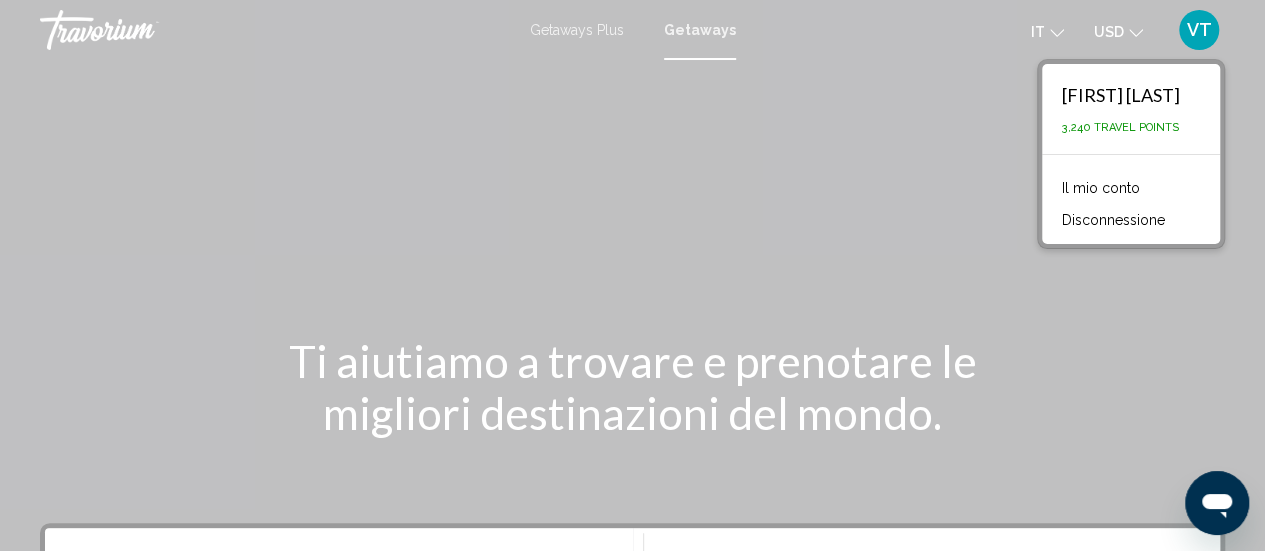 click at bounding box center [632, 300] 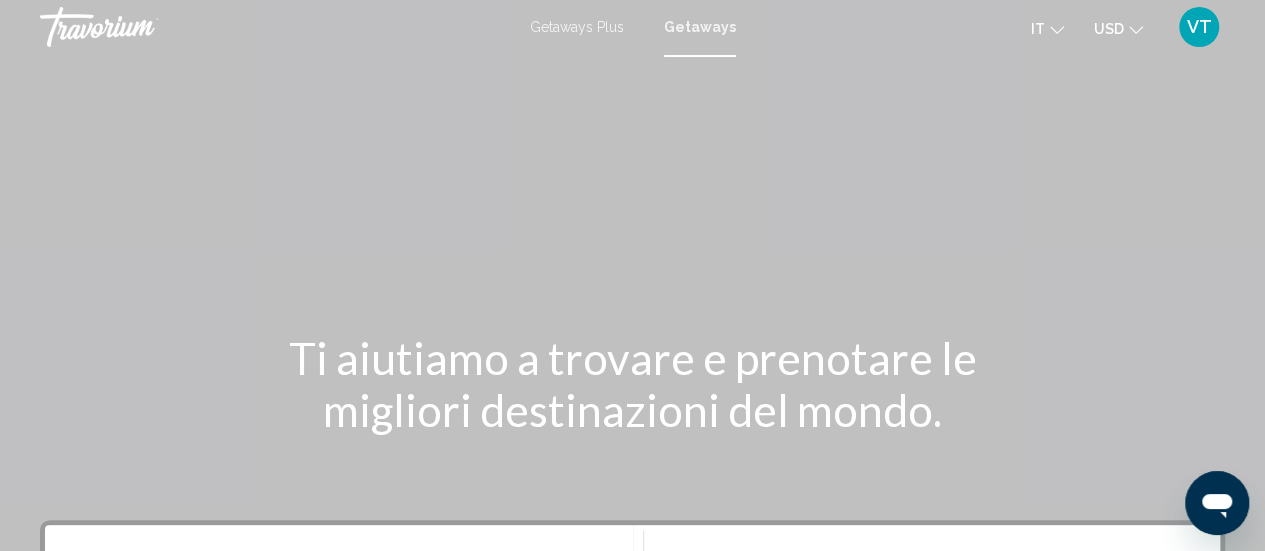 scroll, scrollTop: 0, scrollLeft: 0, axis: both 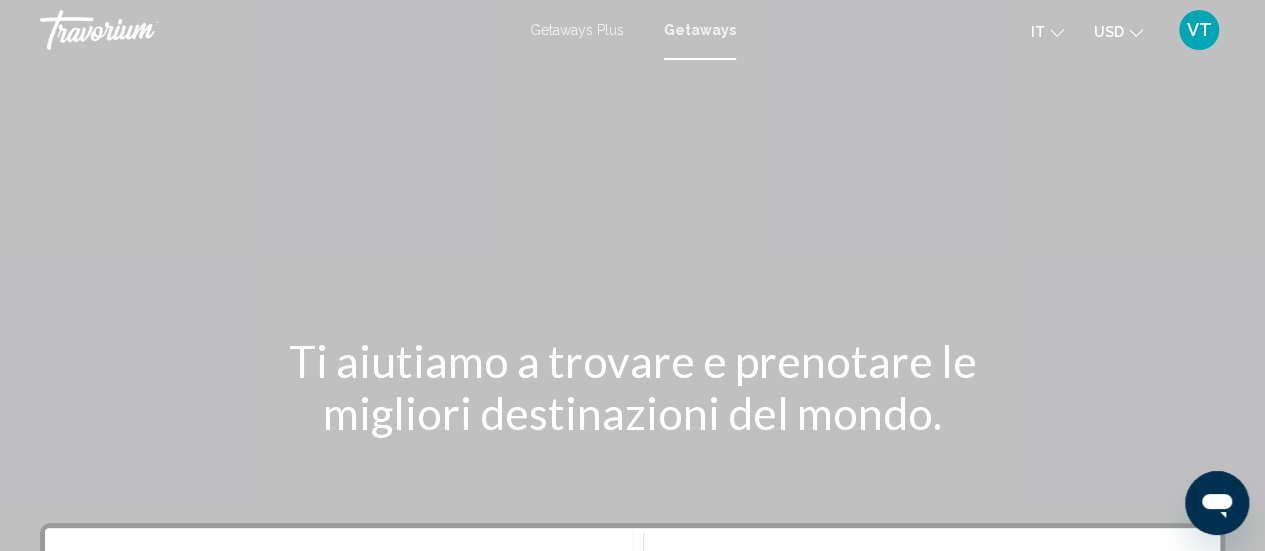 click on "Getaways Plus" at bounding box center (577, 30) 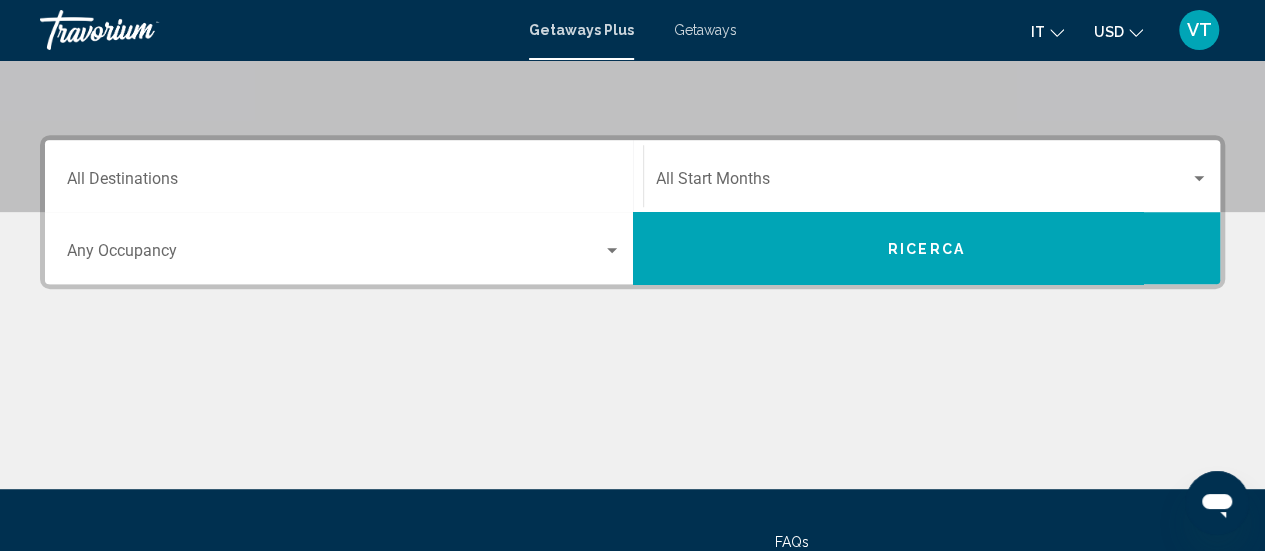 scroll, scrollTop: 395, scrollLeft: 0, axis: vertical 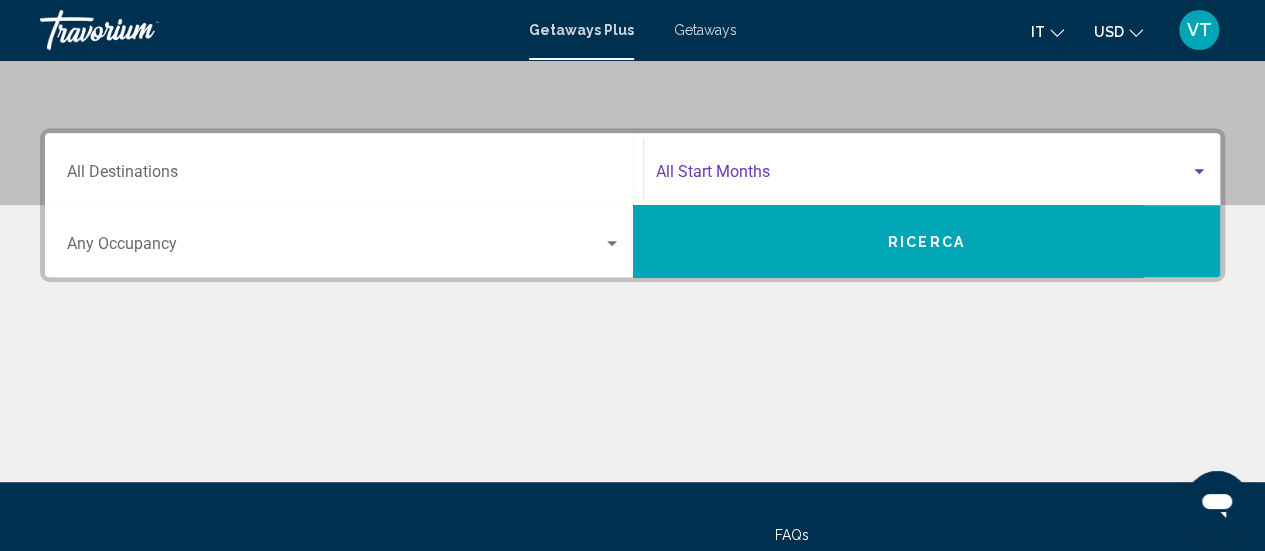 click at bounding box center (923, 176) 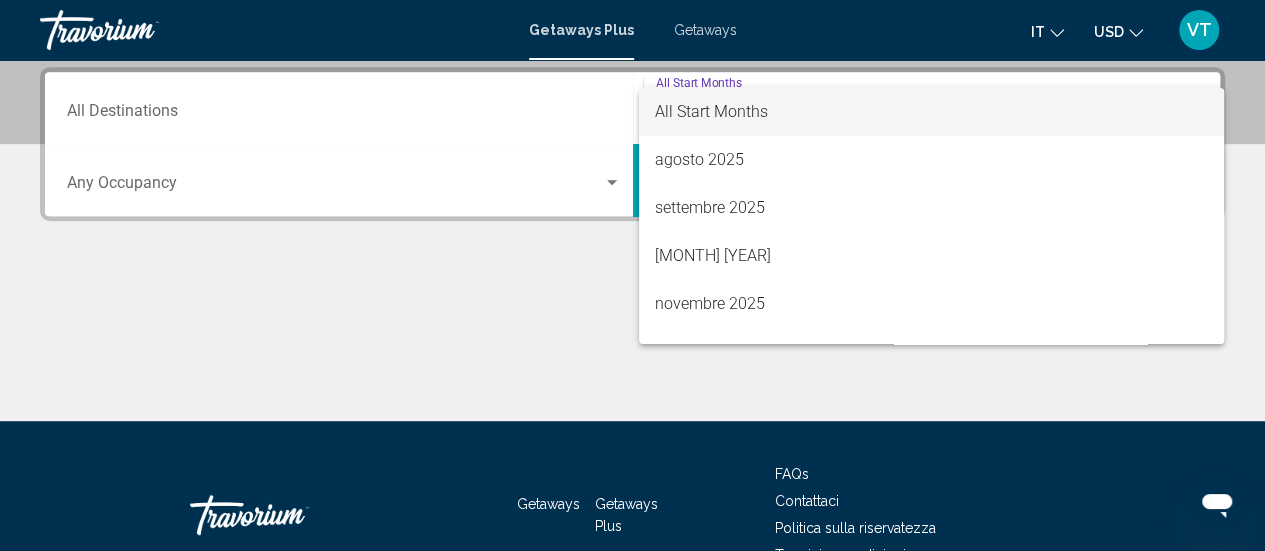 scroll, scrollTop: 458, scrollLeft: 0, axis: vertical 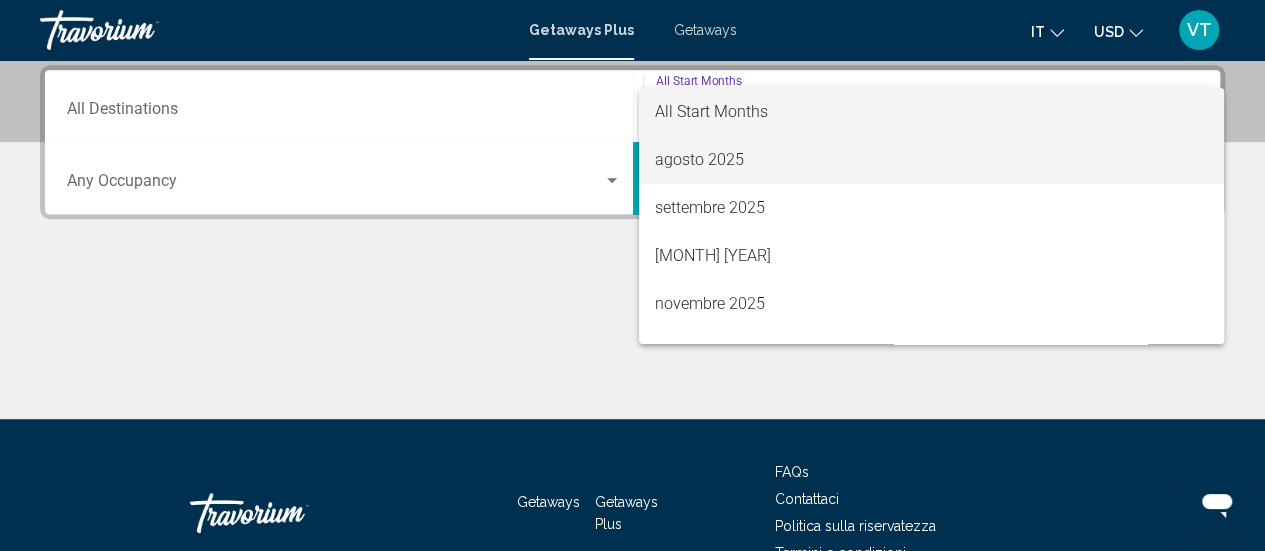 click on "agosto 2025" at bounding box center [931, 160] 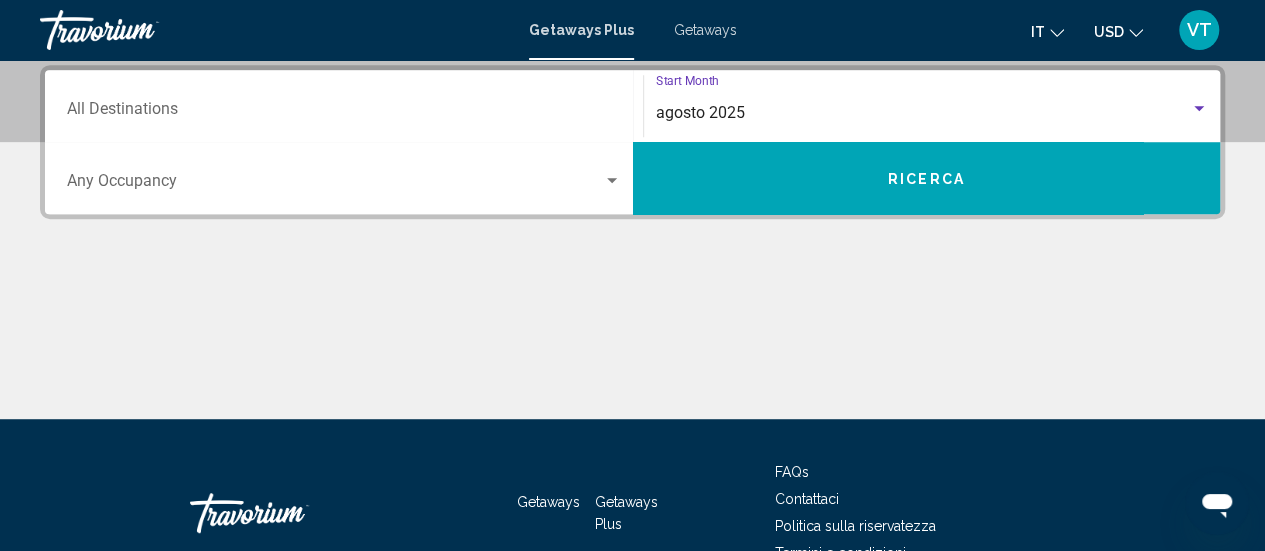 click on "Occupancy Any Occupancy" at bounding box center [344, 178] 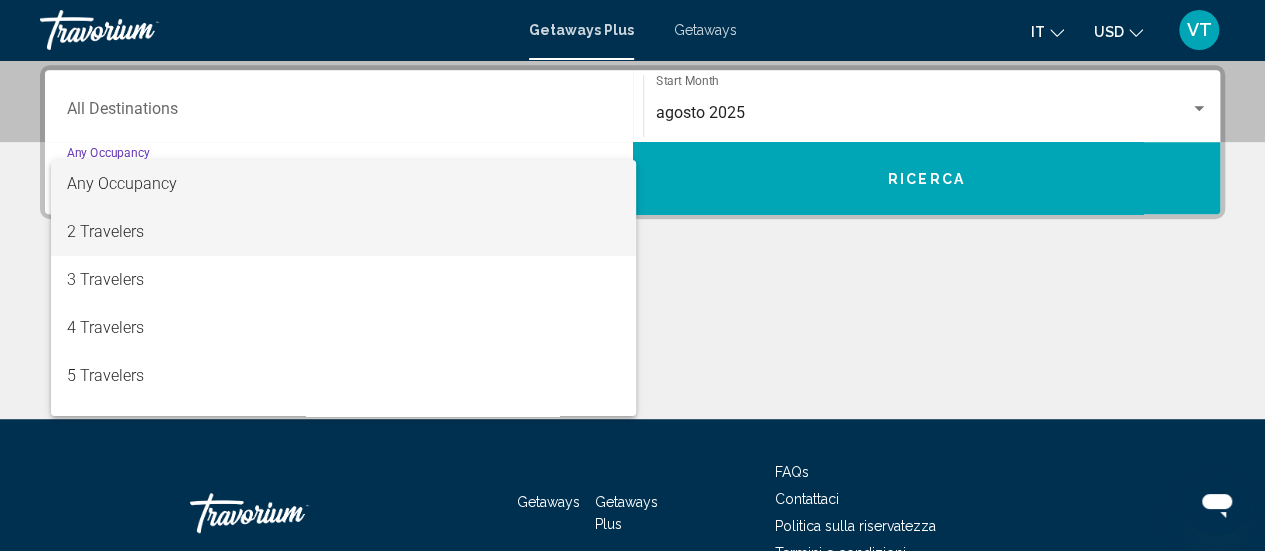 click on "2 Travelers" at bounding box center (344, 232) 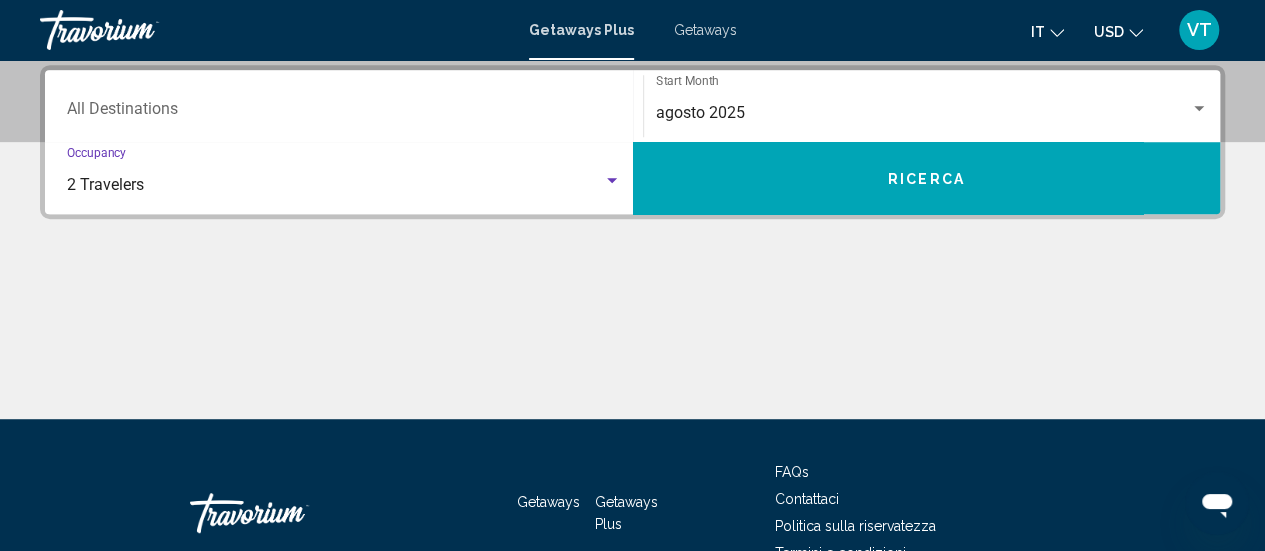 click on "Ricerca" at bounding box center (927, 178) 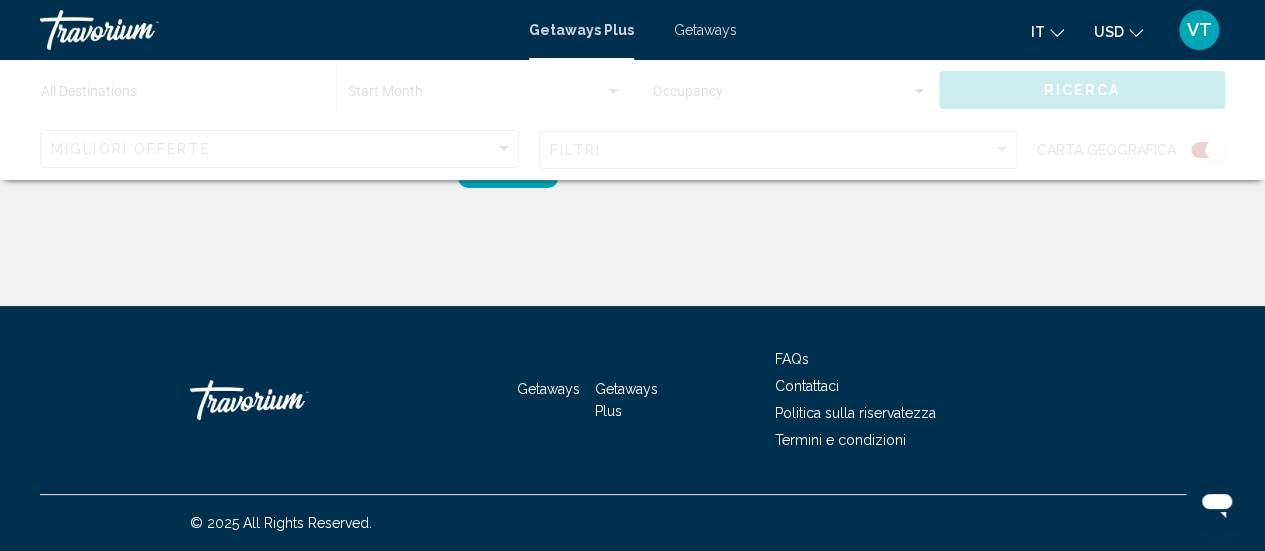 scroll, scrollTop: 0, scrollLeft: 0, axis: both 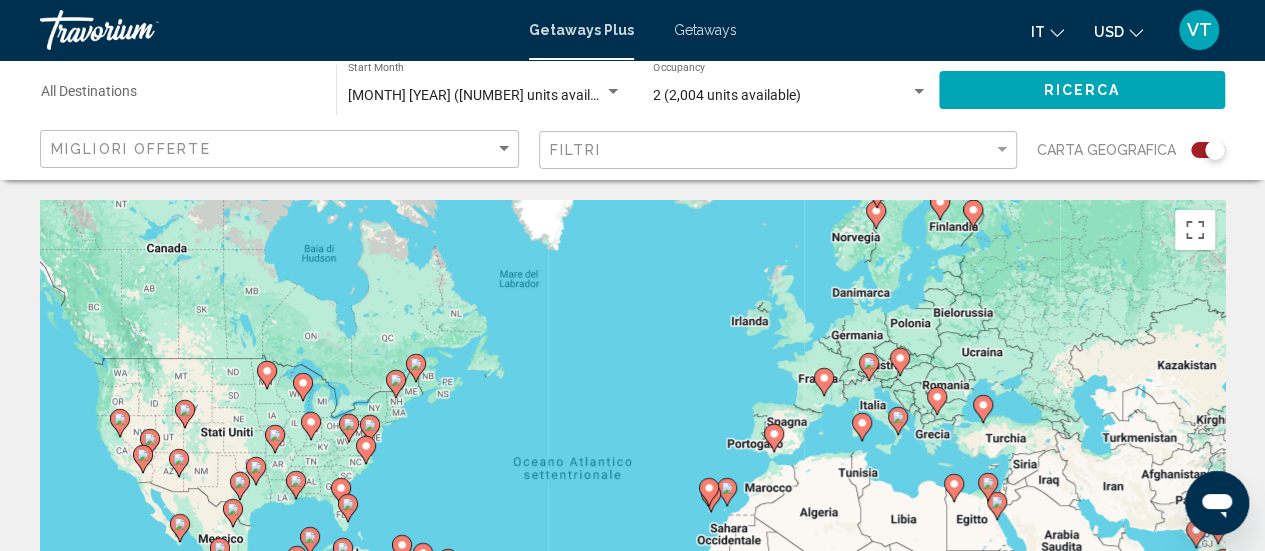 click on "Migliori offerte" 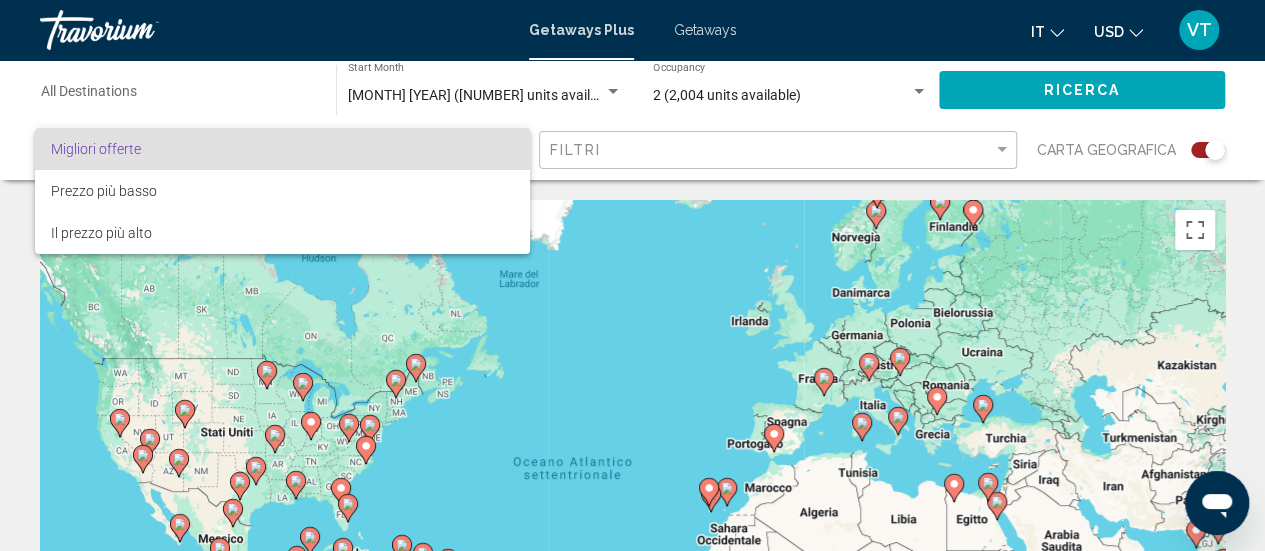 click at bounding box center (632, 275) 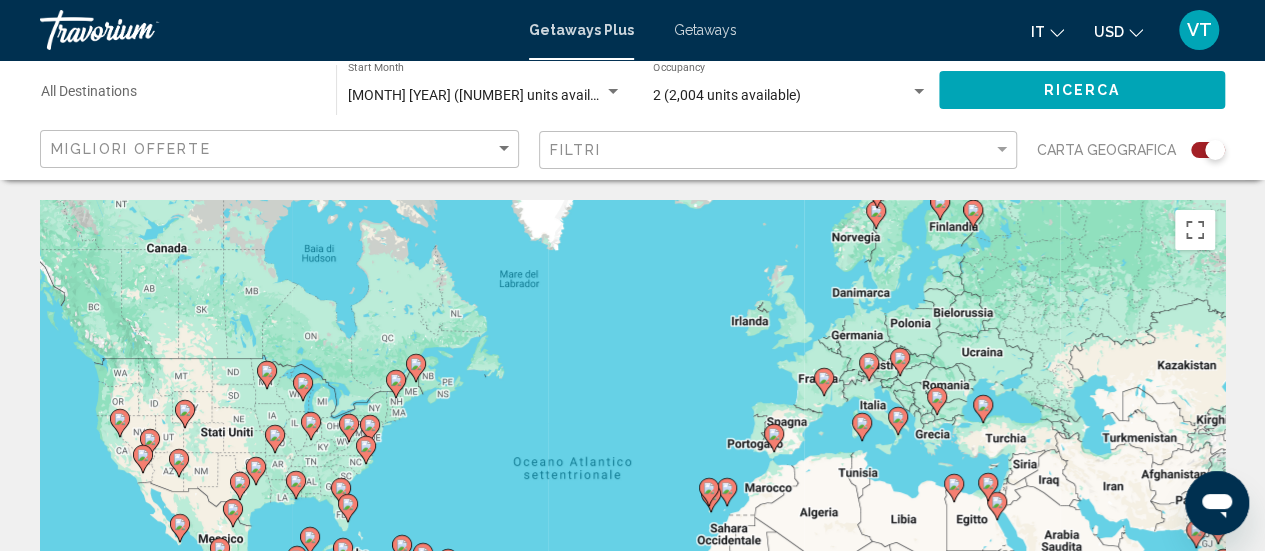 click on "Destination All Destinations" at bounding box center (178, 96) 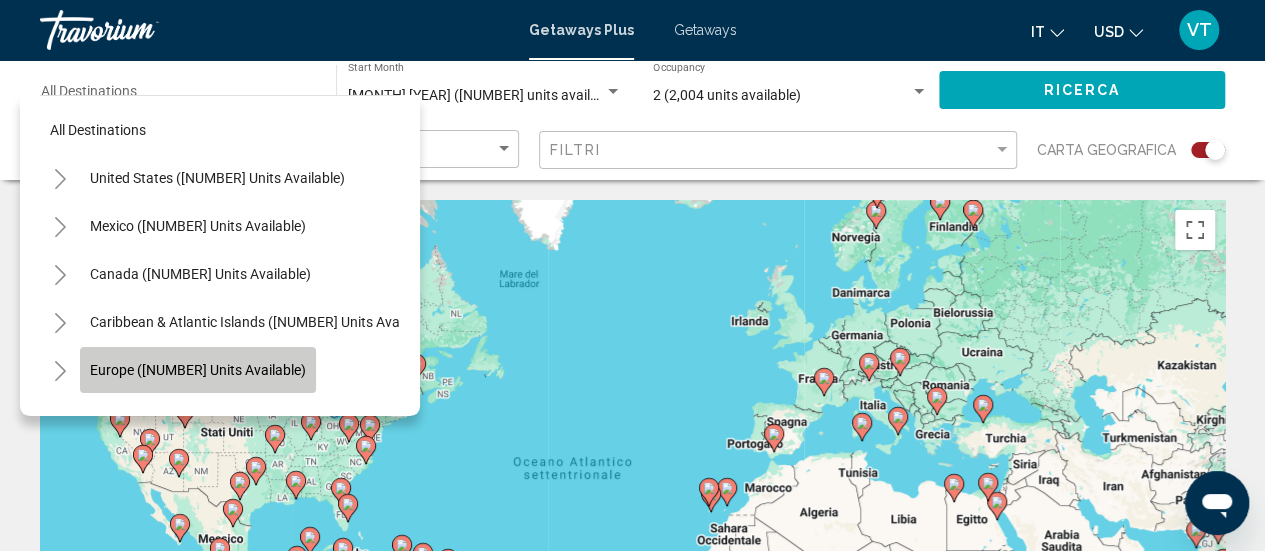 click on "Europe ([NUMBER] units available)" 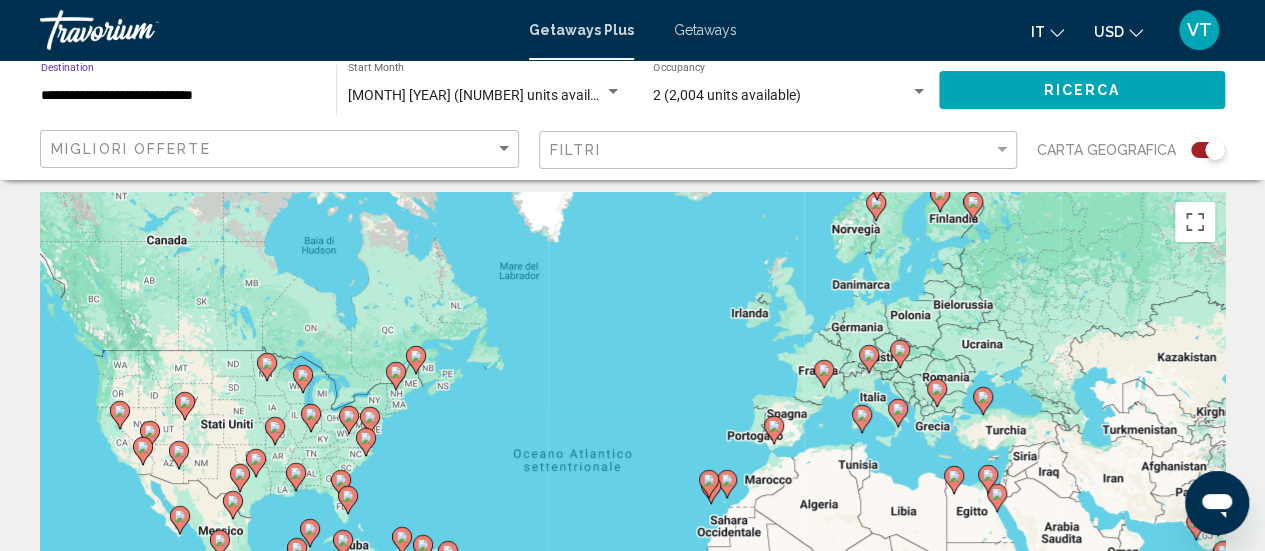 scroll, scrollTop: 18, scrollLeft: 0, axis: vertical 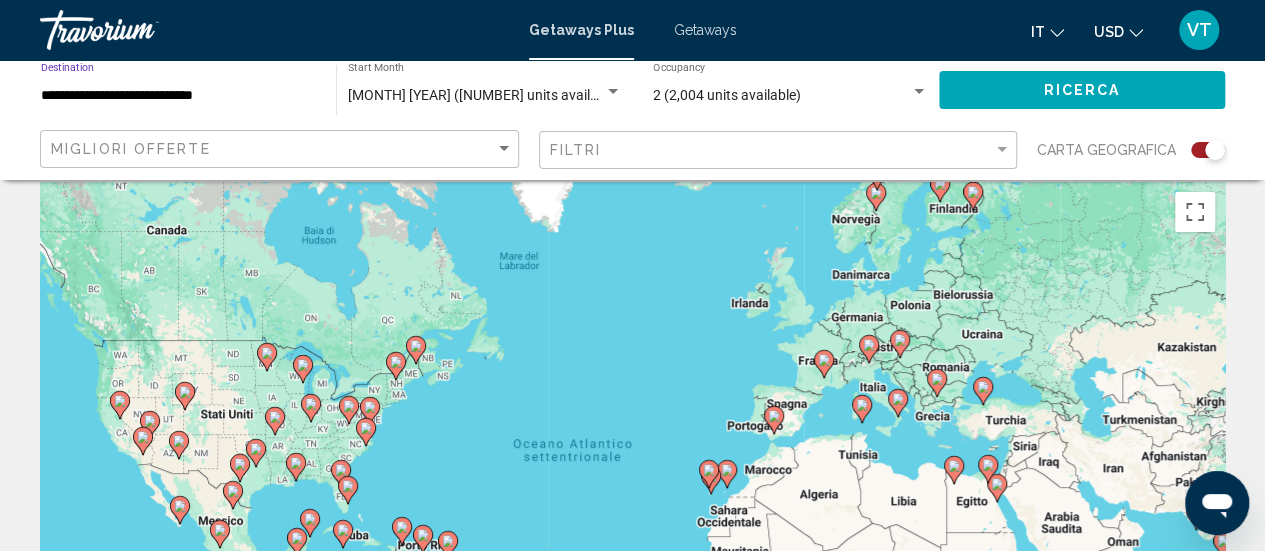 click on "Ricerca" 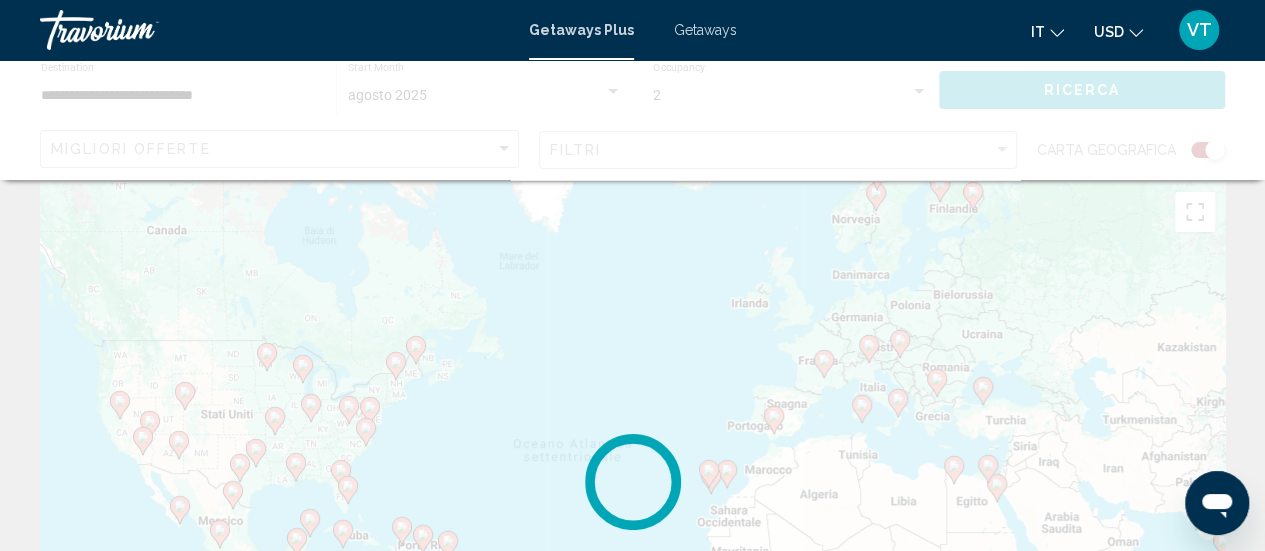 scroll, scrollTop: 0, scrollLeft: 0, axis: both 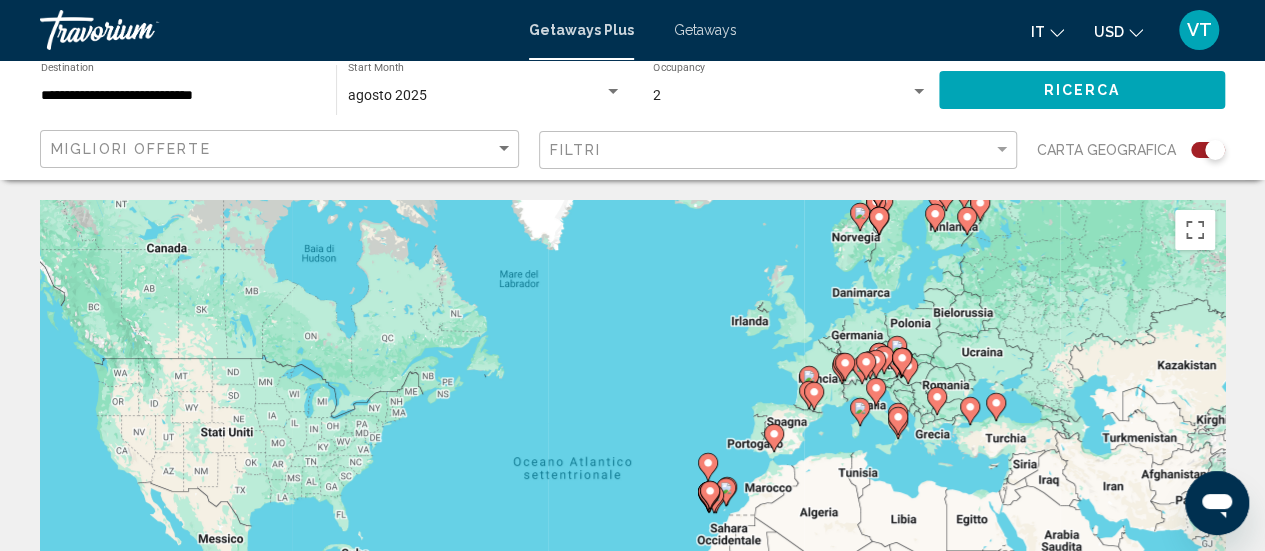 click 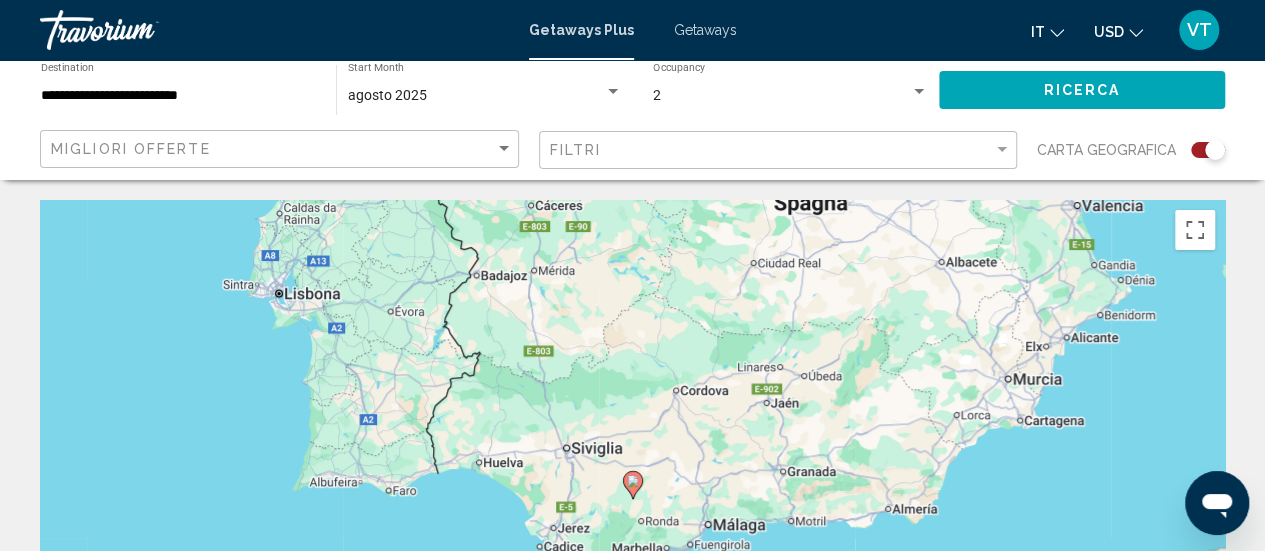 click on "Per attivare il trascinamento con la tastiera, premi Alt + Invio. Nello stato di trascinamento con la tastiera, utilizza i tasti Freccia per spostare l'indicatore. Per completare il trascinamento, premi il tasto Invio. Per annullare, premi Esc." at bounding box center [632, 500] 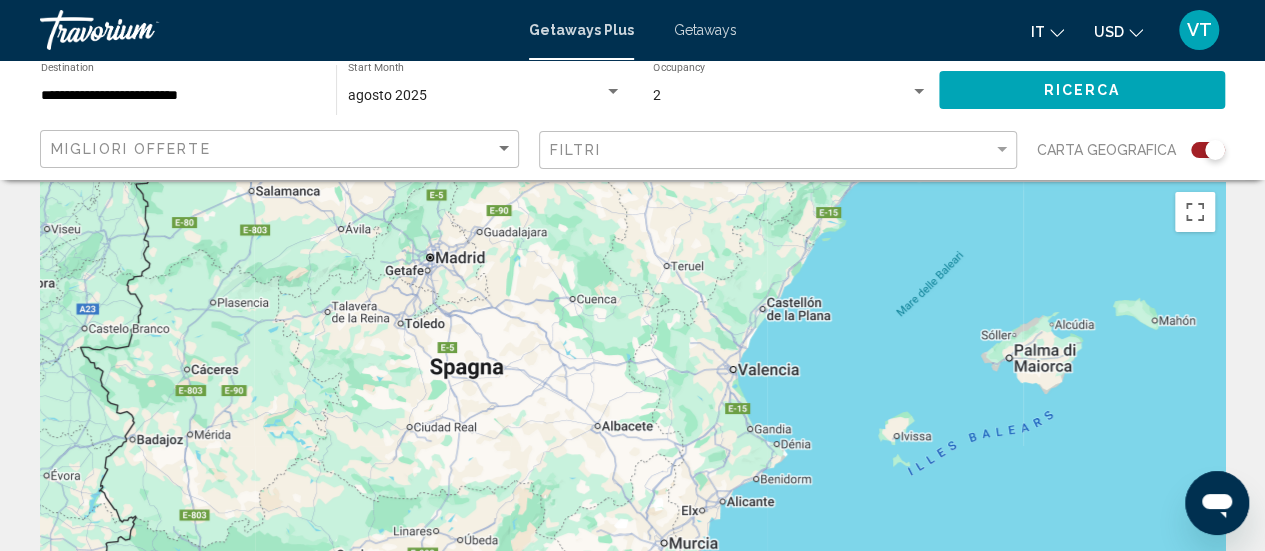 drag, startPoint x: 988, startPoint y: 271, endPoint x: 640, endPoint y: 454, distance: 393.18317 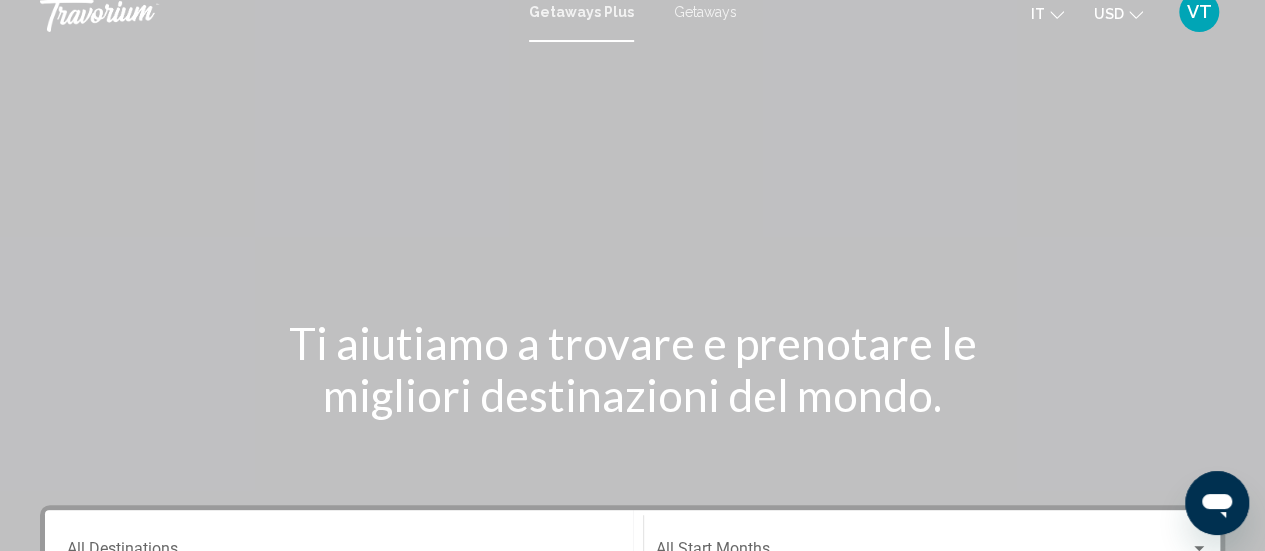 scroll, scrollTop: 0, scrollLeft: 0, axis: both 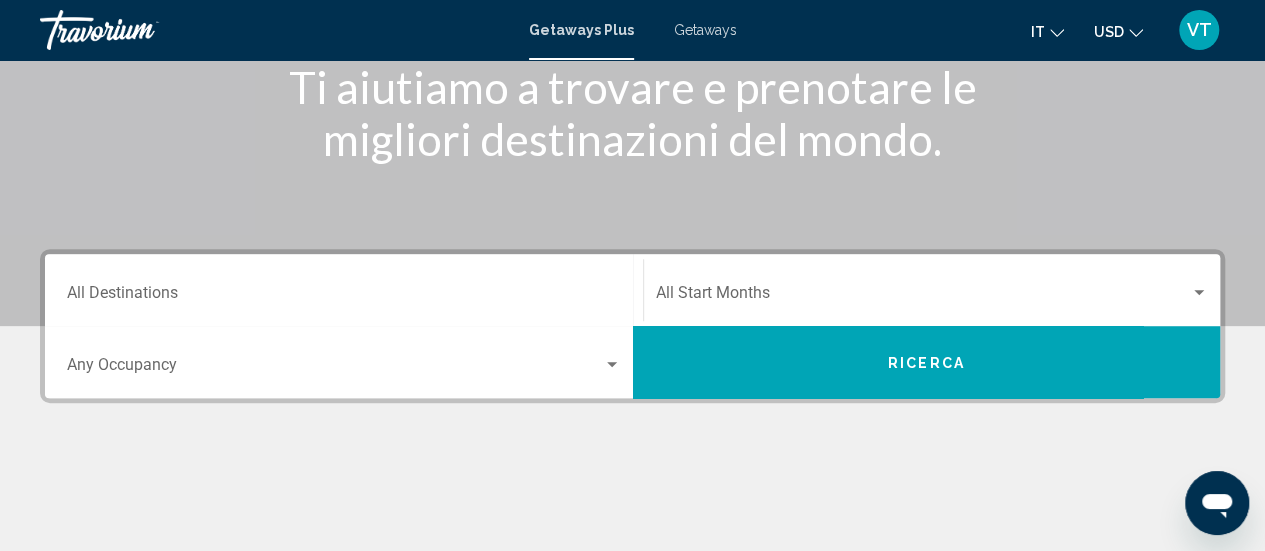 click on "Destination All Destinations" at bounding box center (344, 297) 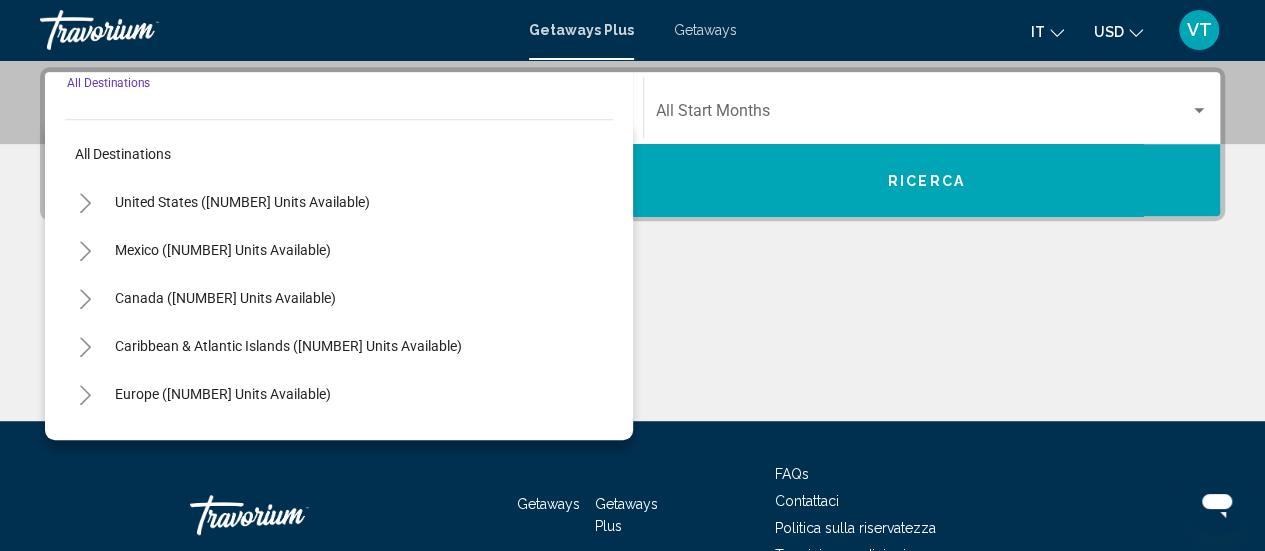 scroll, scrollTop: 458, scrollLeft: 0, axis: vertical 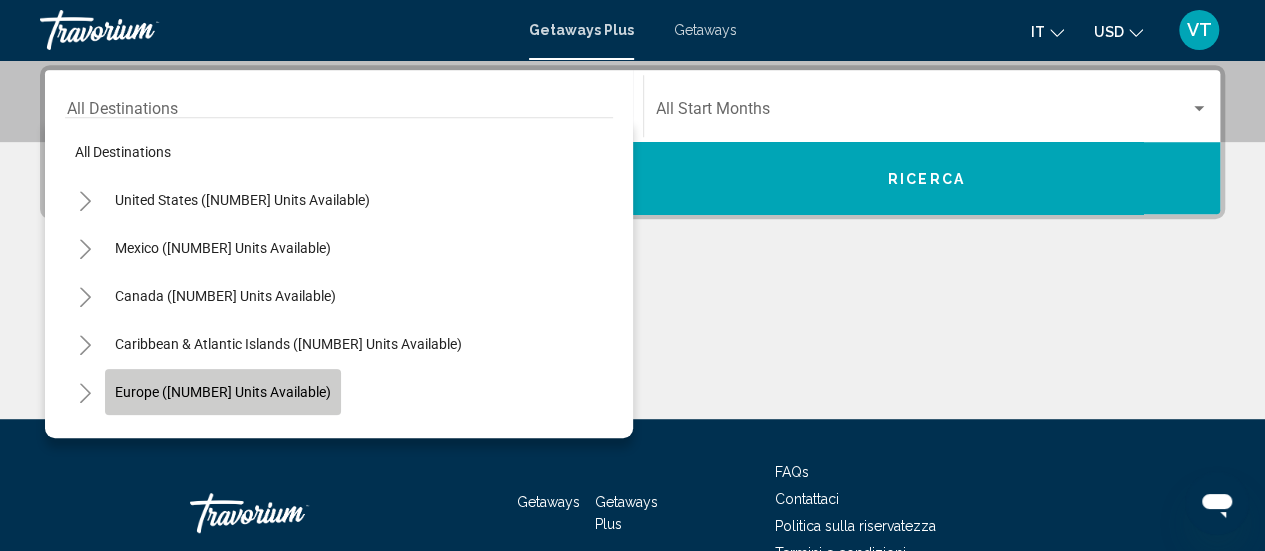 click on "Europe ([NUMBER] units available)" 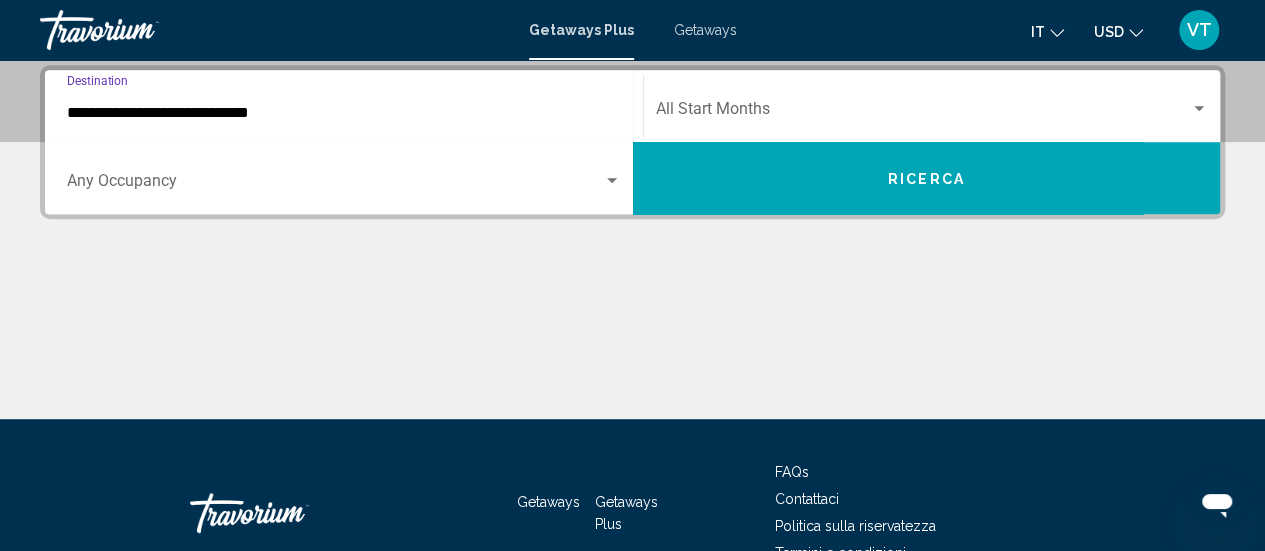 click at bounding box center (923, 113) 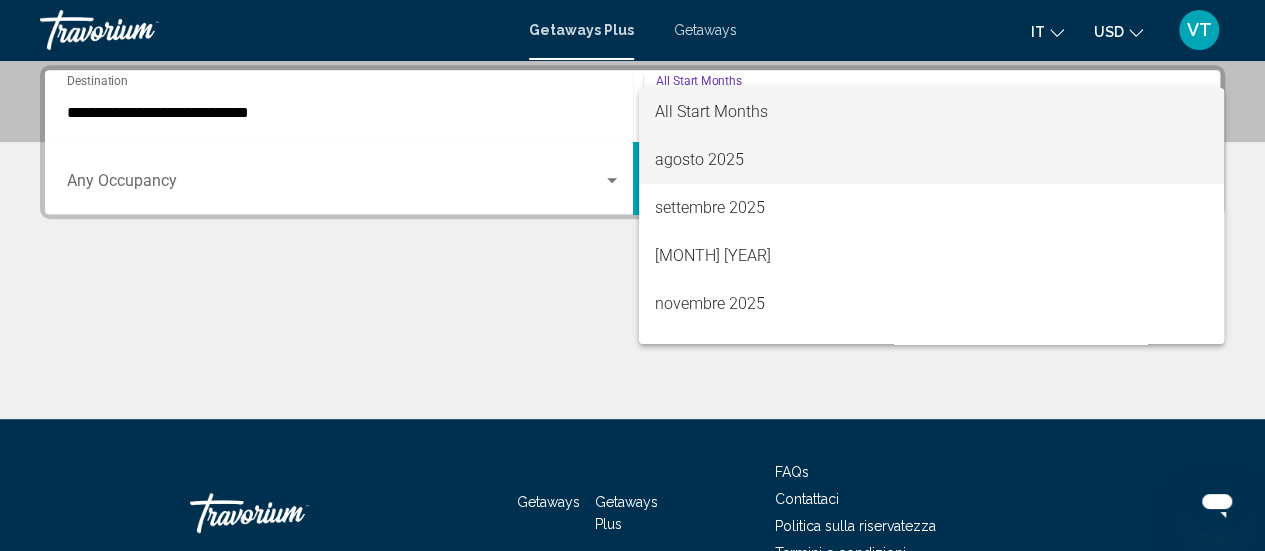 click on "agosto 2025" at bounding box center [931, 160] 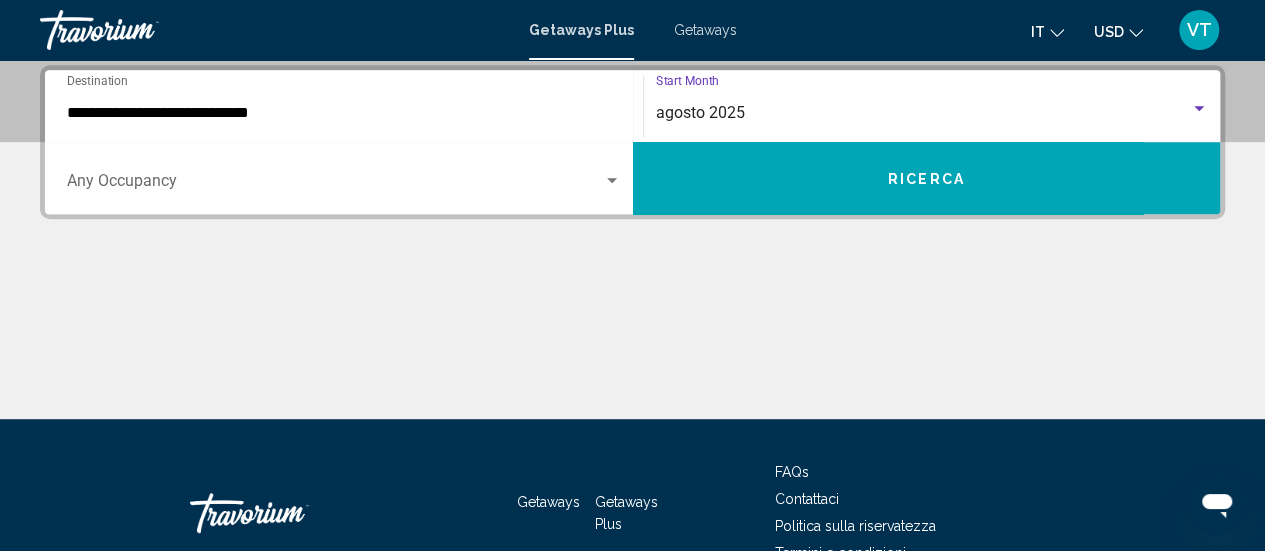 click at bounding box center (612, 181) 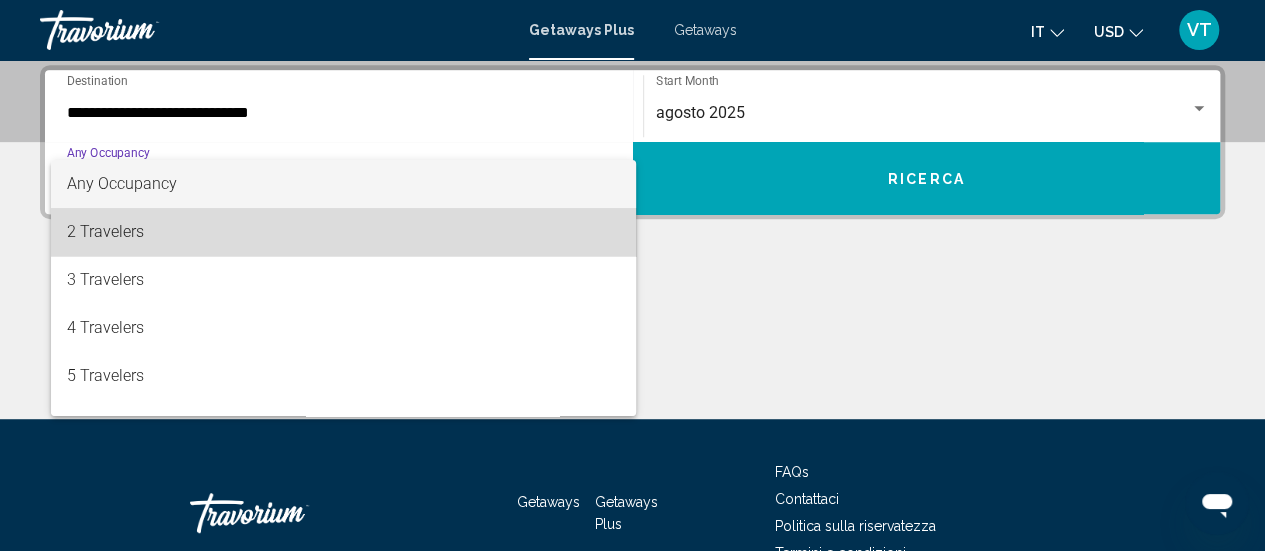 click on "2 Travelers" at bounding box center (344, 232) 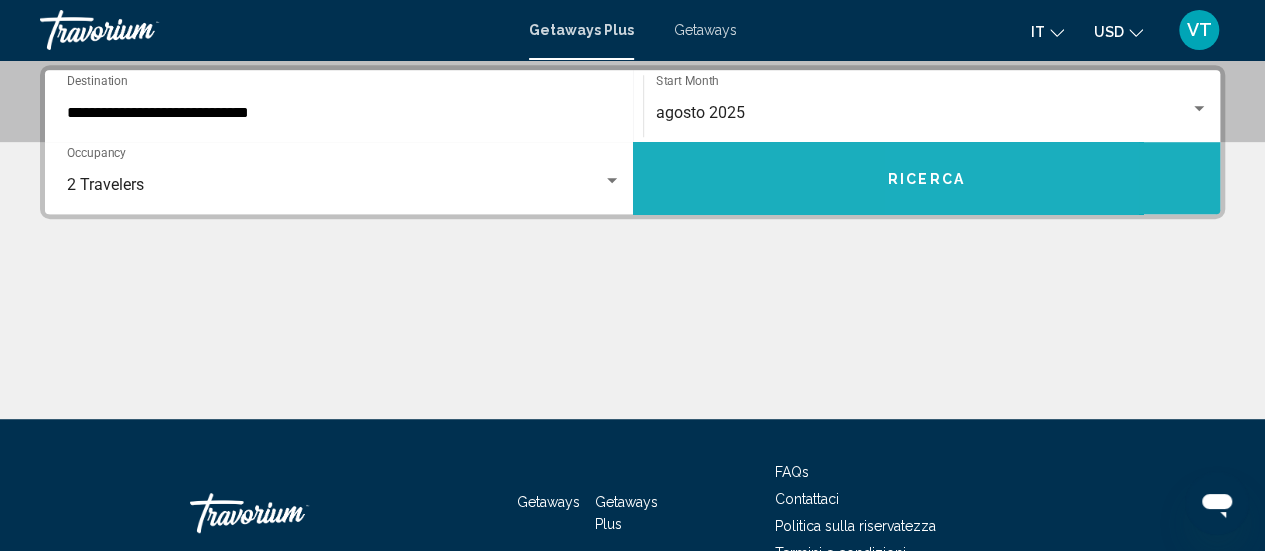 click on "Ricerca" at bounding box center (926, 179) 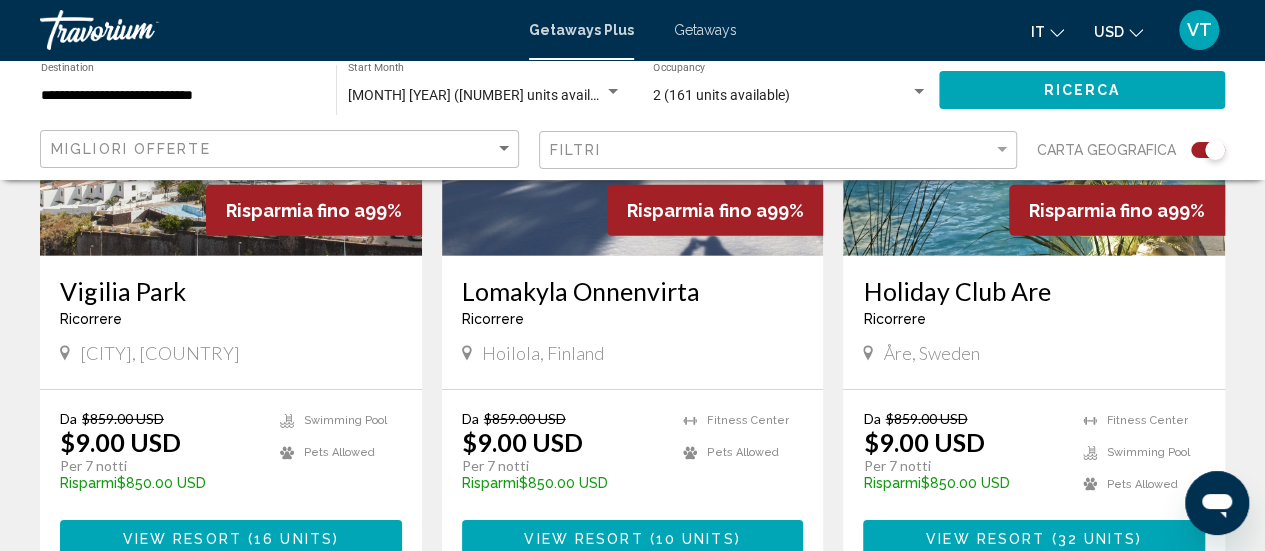 scroll, scrollTop: 3059, scrollLeft: 0, axis: vertical 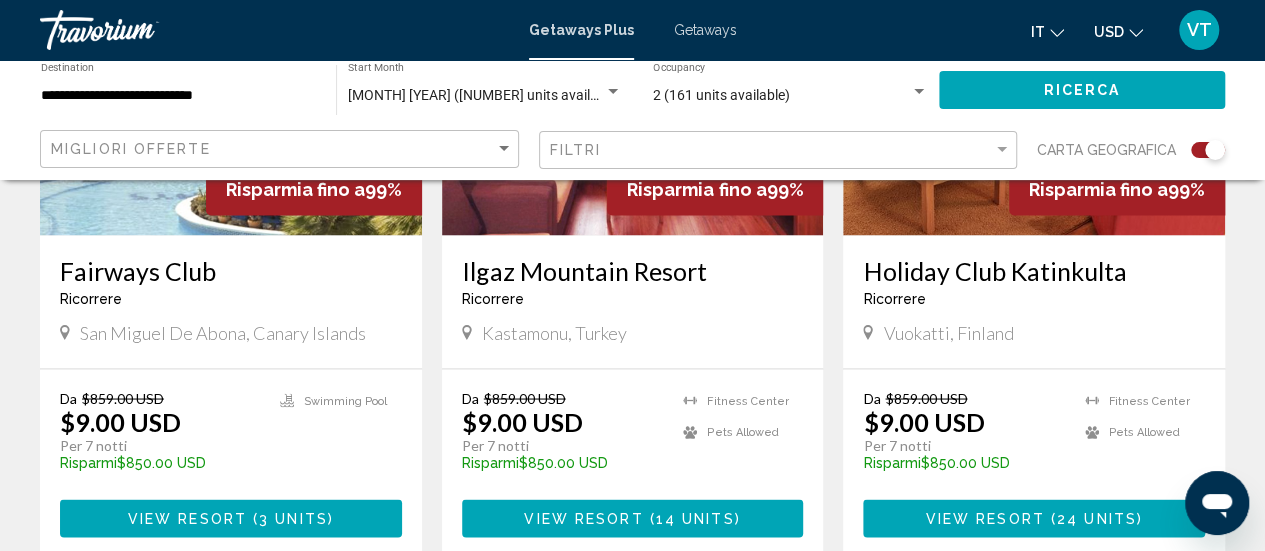 click on "**********" at bounding box center (178, 96) 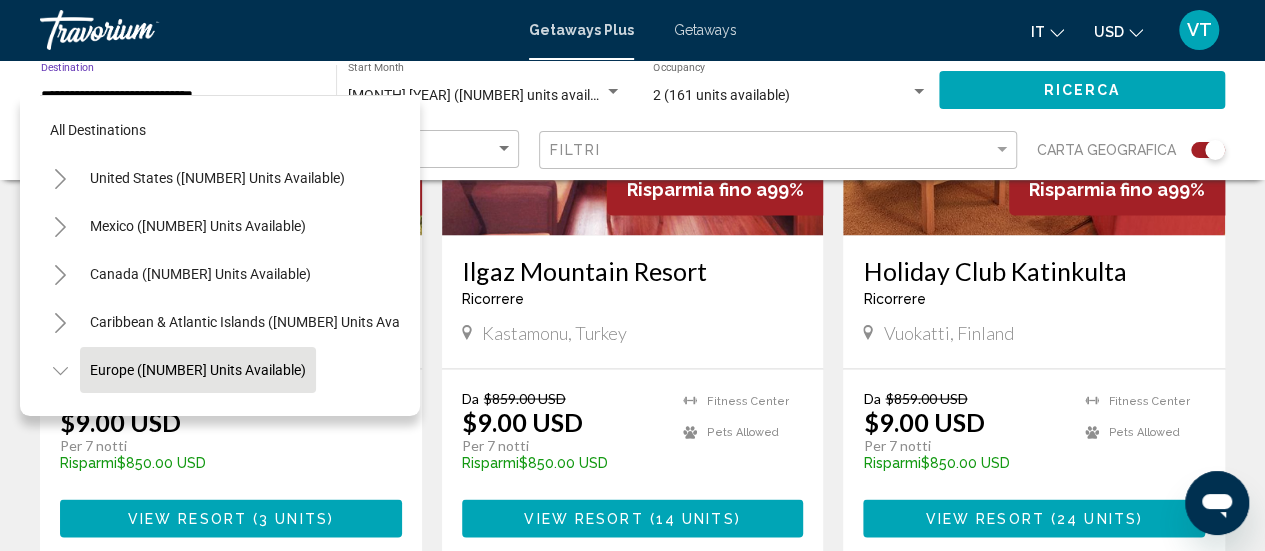 scroll, scrollTop: 126, scrollLeft: 0, axis: vertical 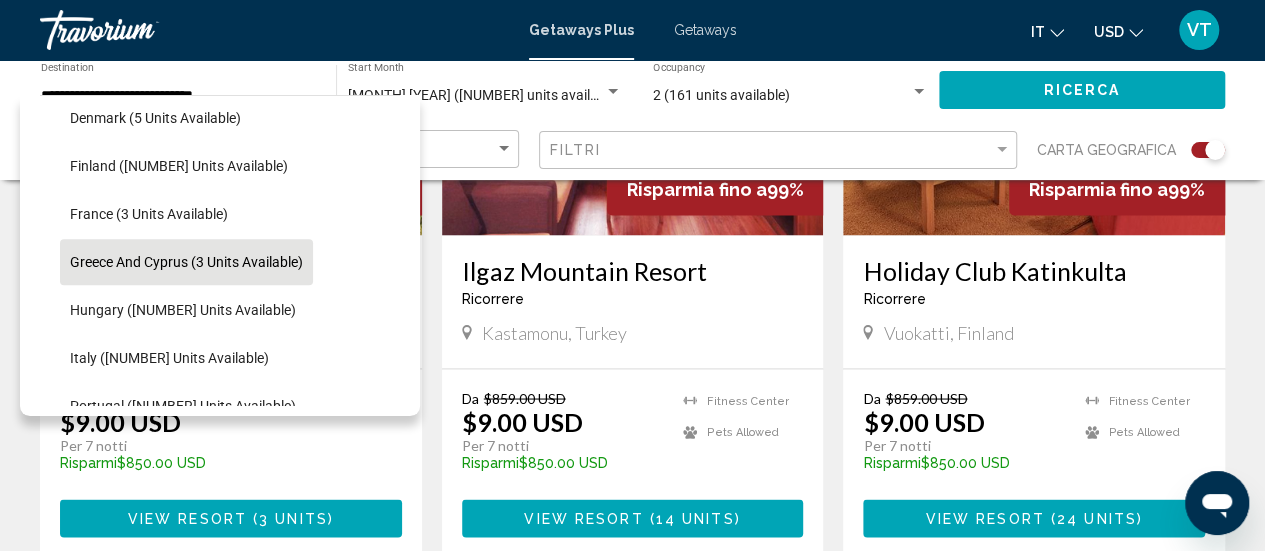 click on "Greece and Cyprus (3 units available)" 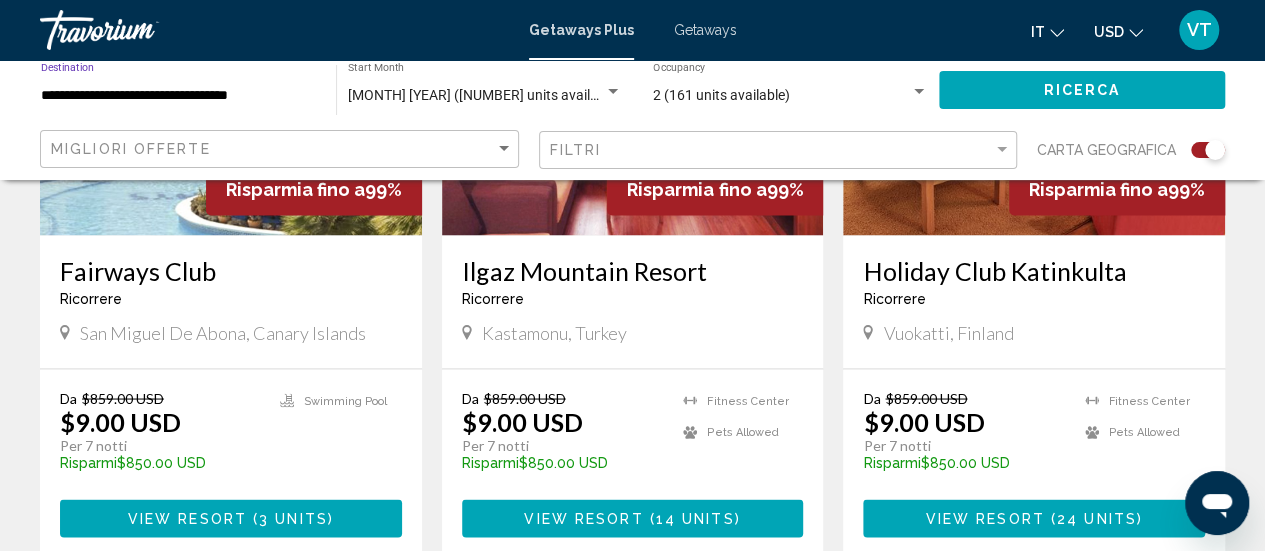 click on "Ricerca" 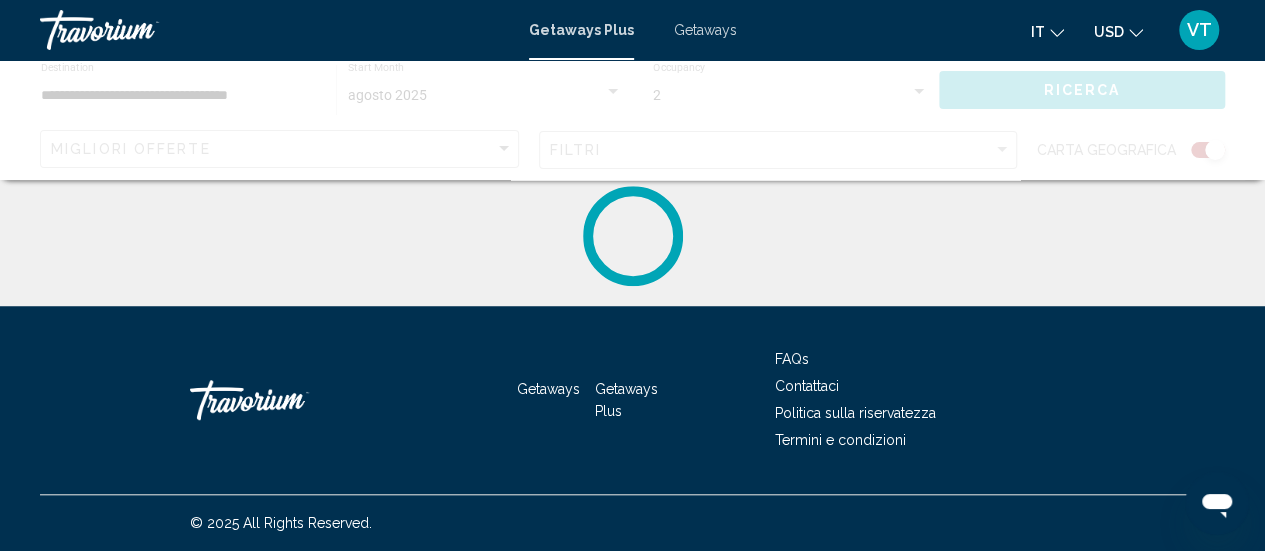 scroll, scrollTop: 0, scrollLeft: 0, axis: both 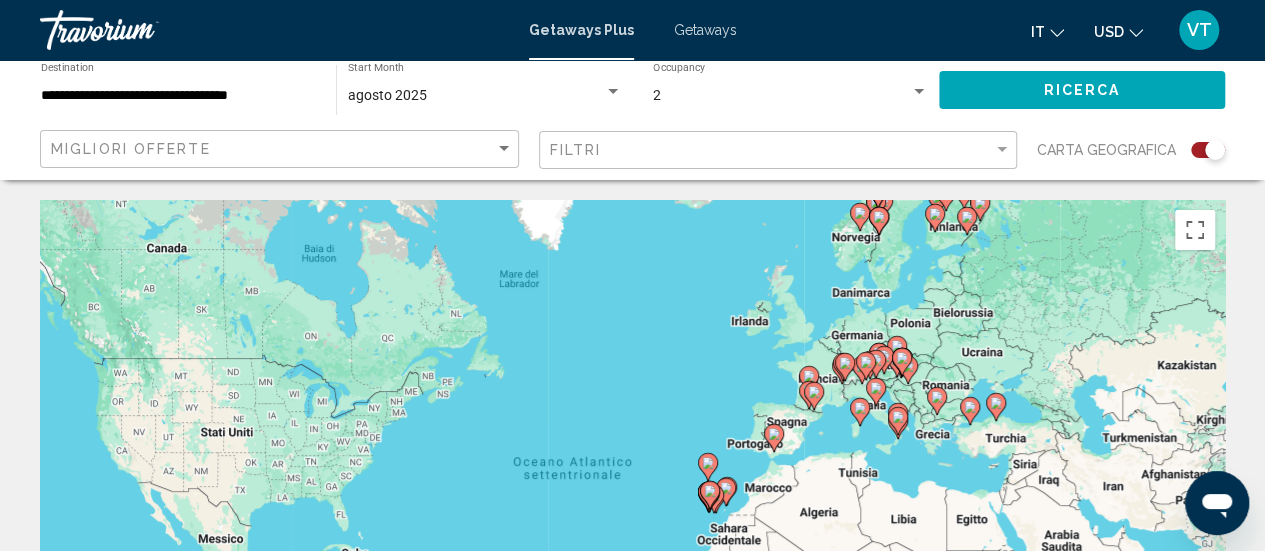 click on "**********" at bounding box center (178, 96) 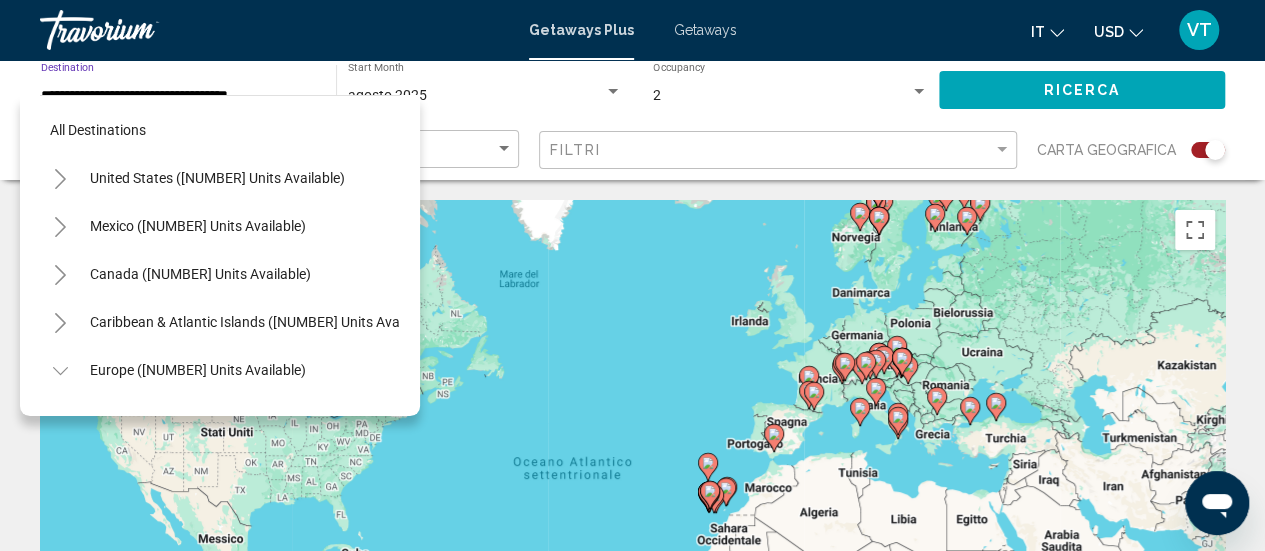 scroll, scrollTop: 462, scrollLeft: 0, axis: vertical 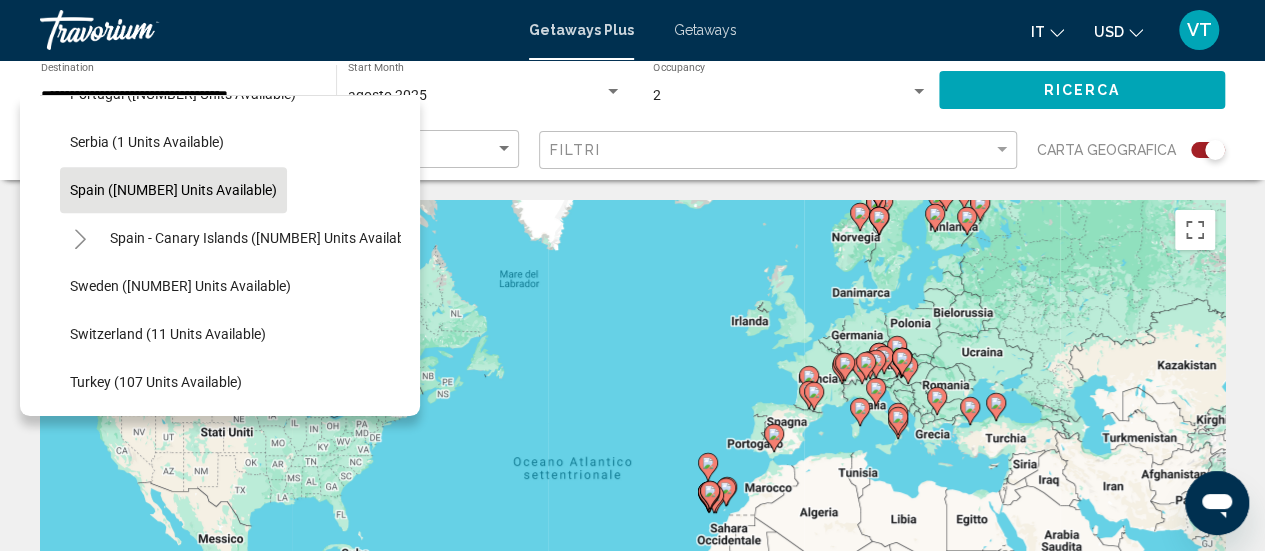 click on "Spain ([NUMBER] units available)" 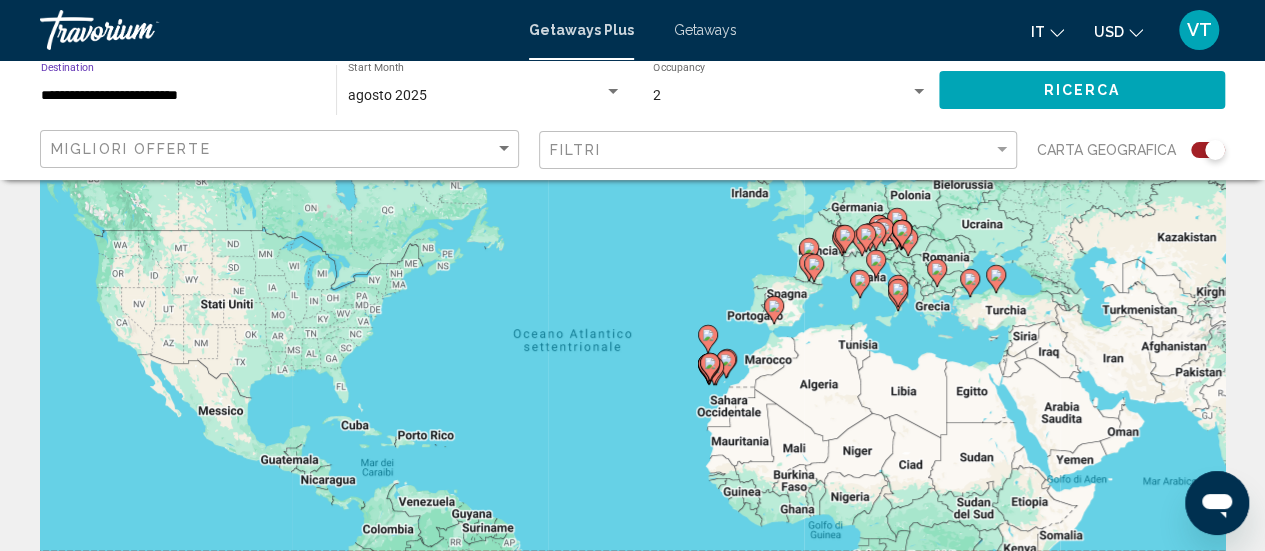 scroll, scrollTop: 0, scrollLeft: 0, axis: both 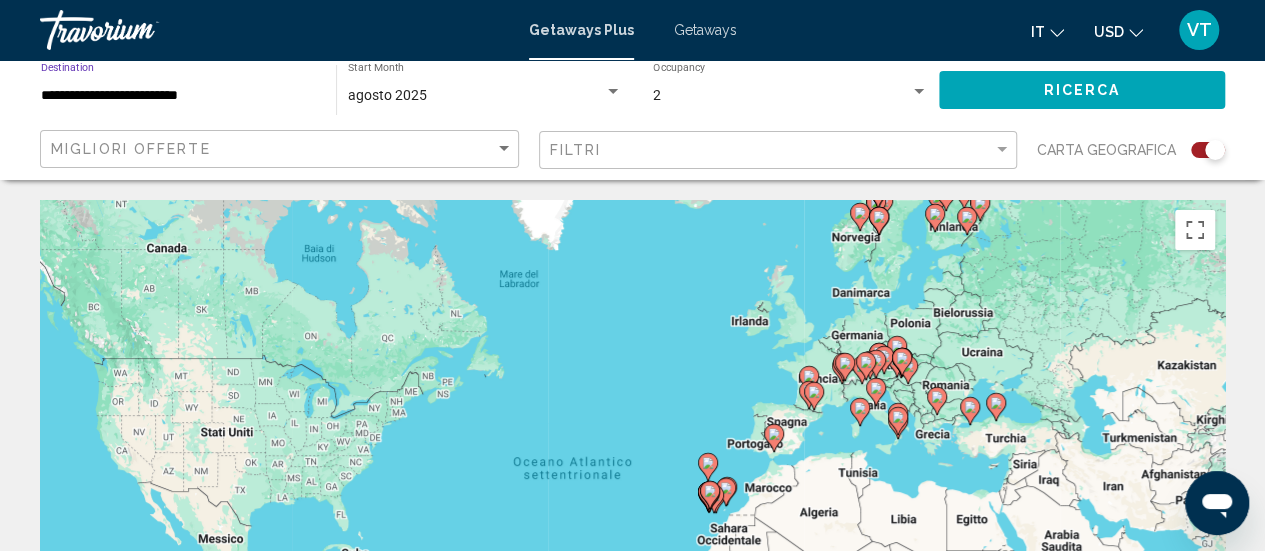 click on "Ricerca" 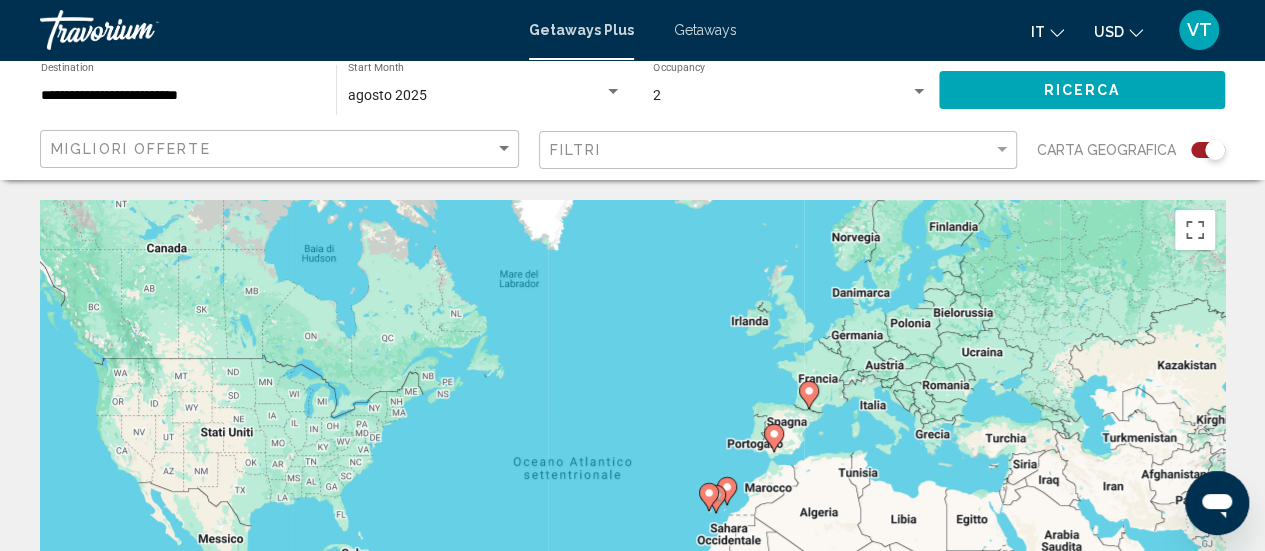 scroll, scrollTop: 482, scrollLeft: 0, axis: vertical 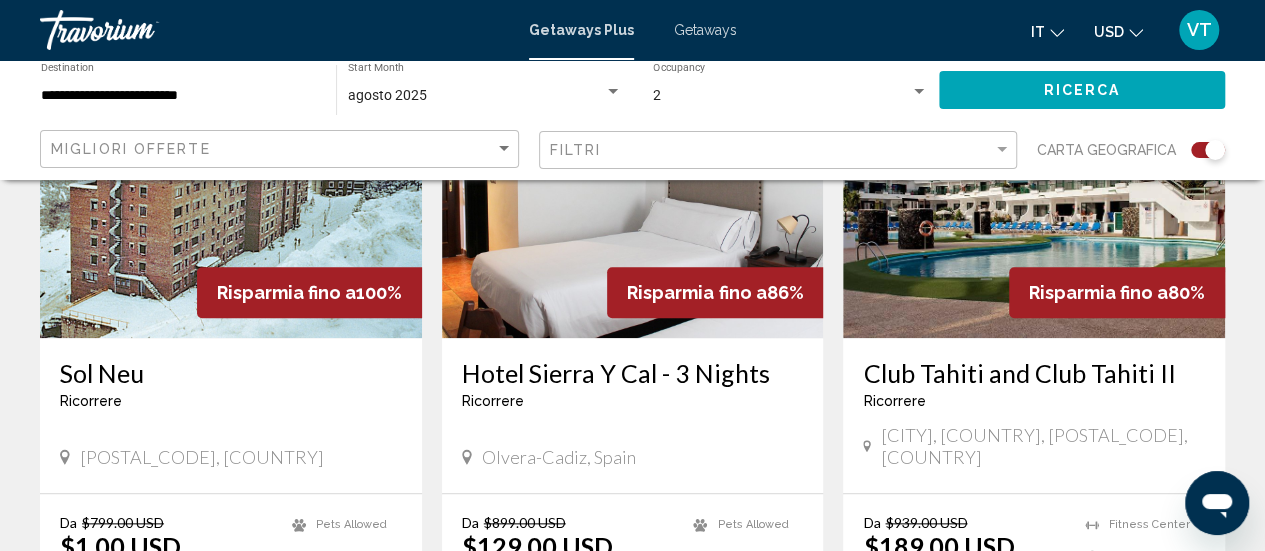 click on "Hotel Sierra Y Cal - 3 Nights" at bounding box center [633, 373] 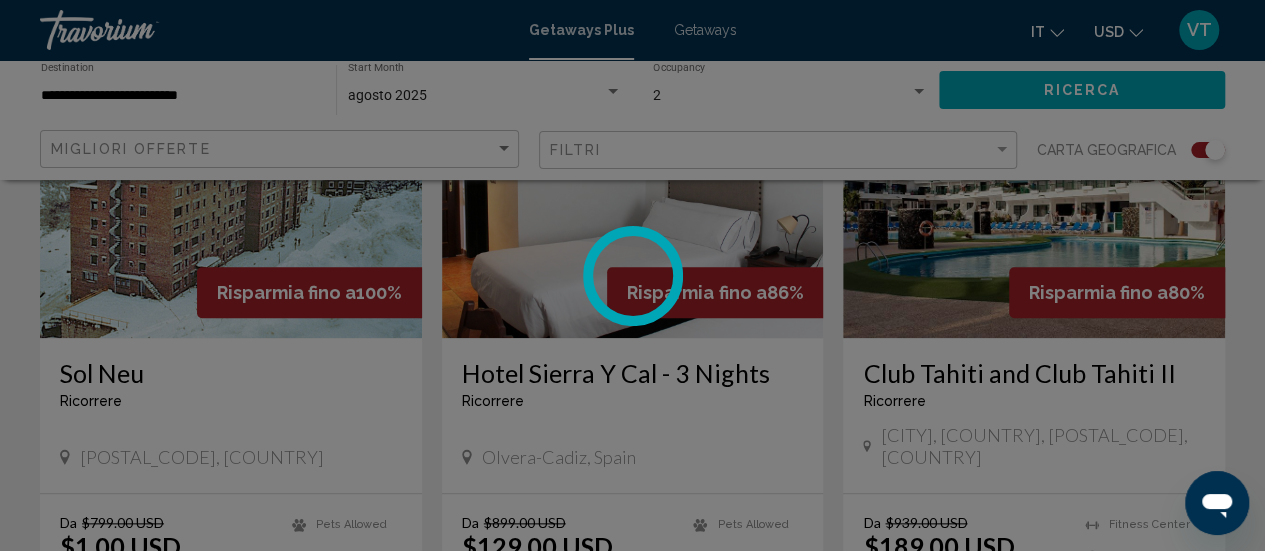 scroll, scrollTop: 259, scrollLeft: 0, axis: vertical 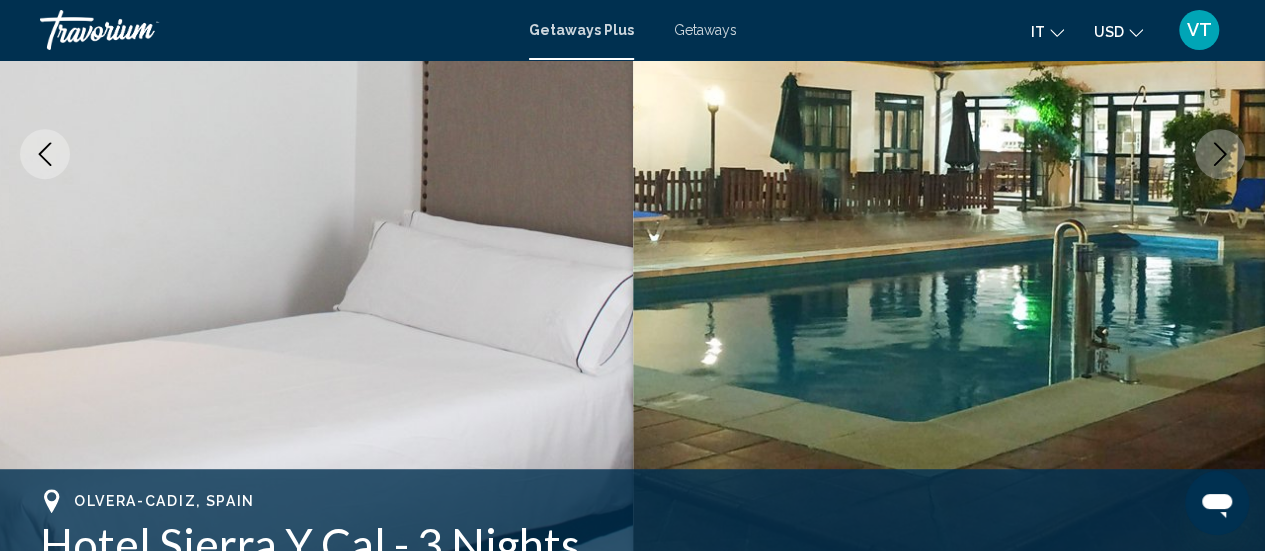 click 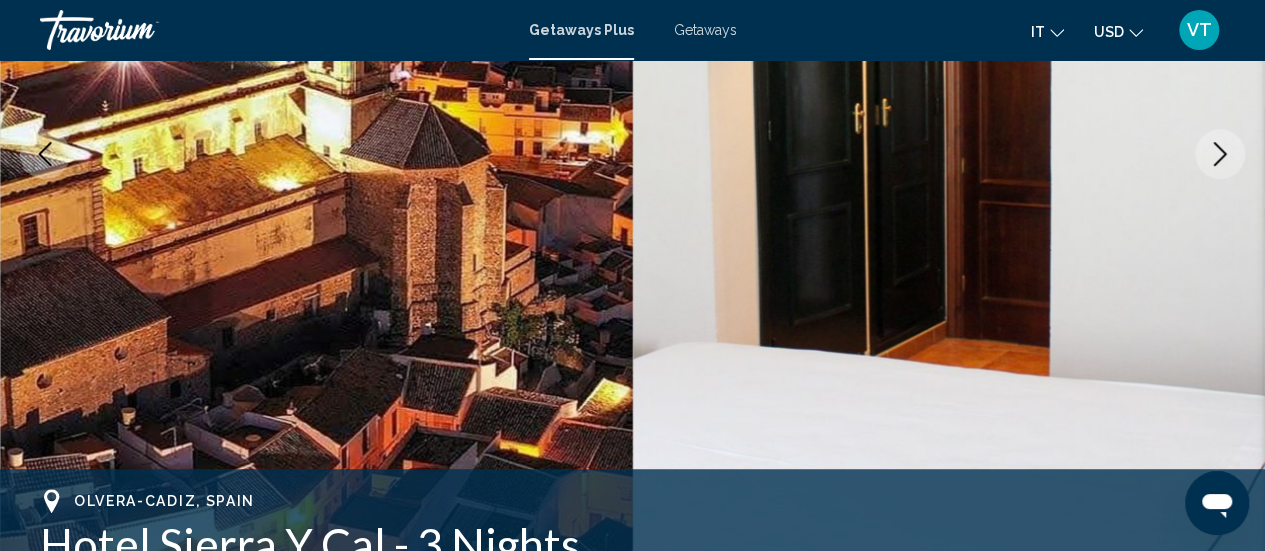 click 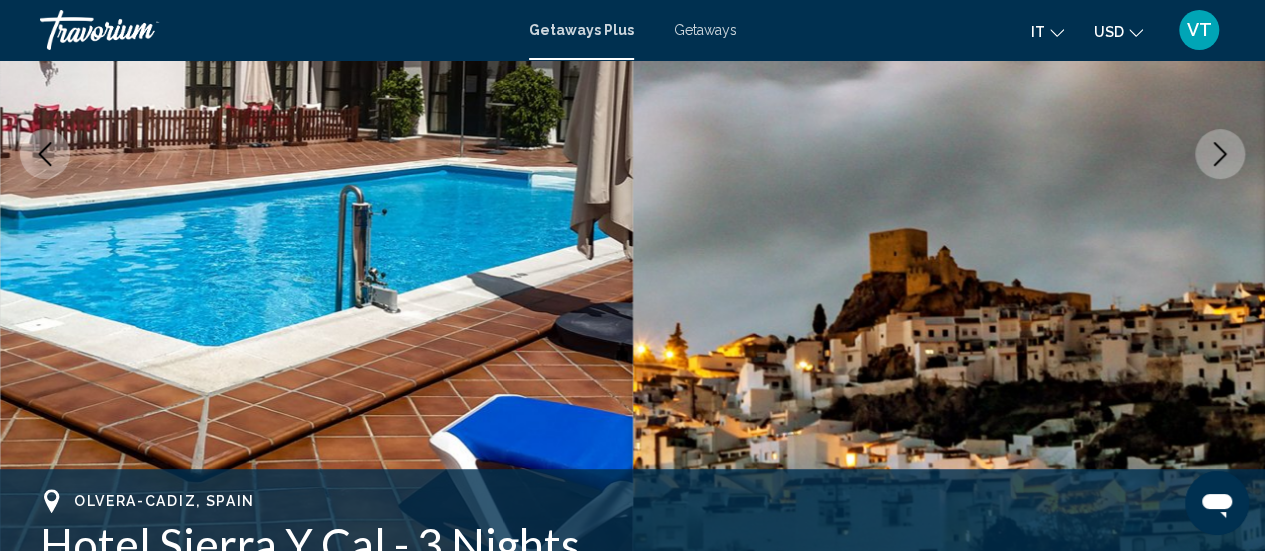 click 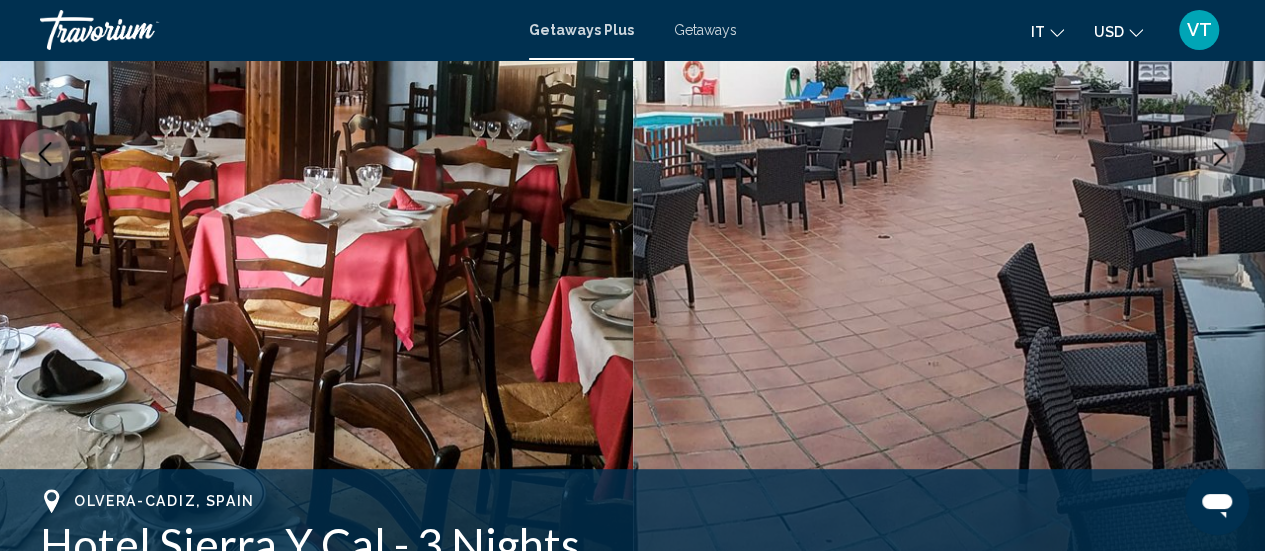 click 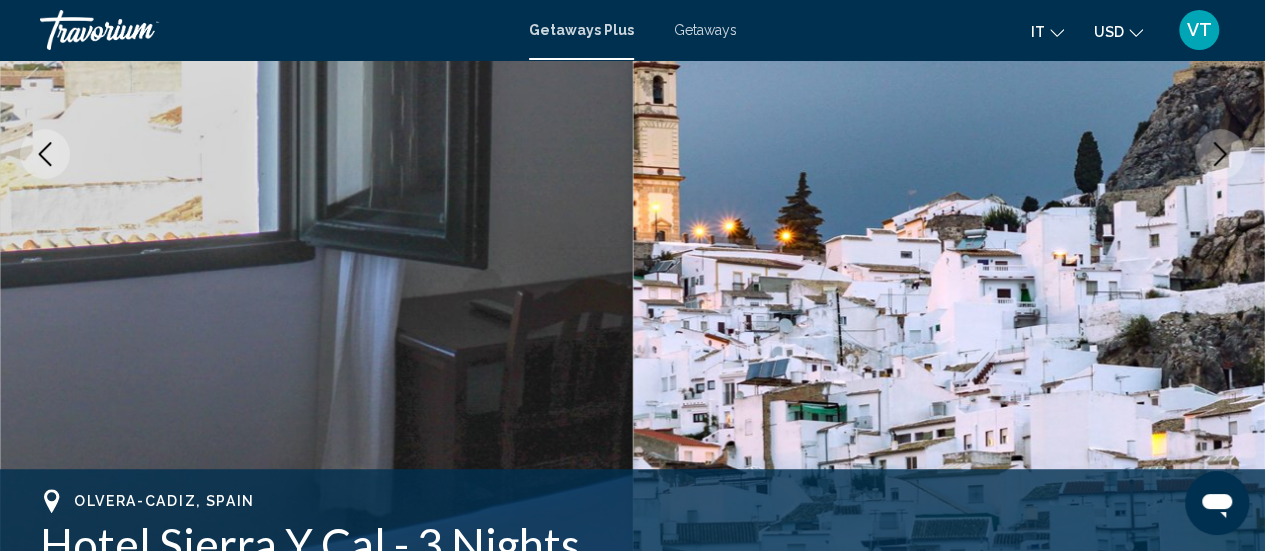 click 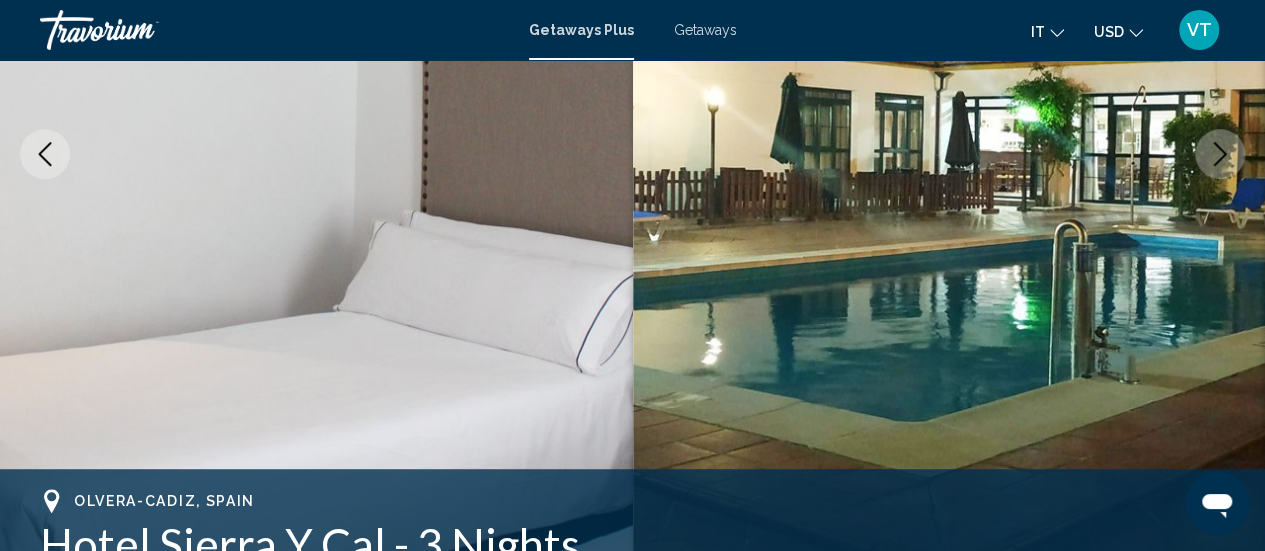 click 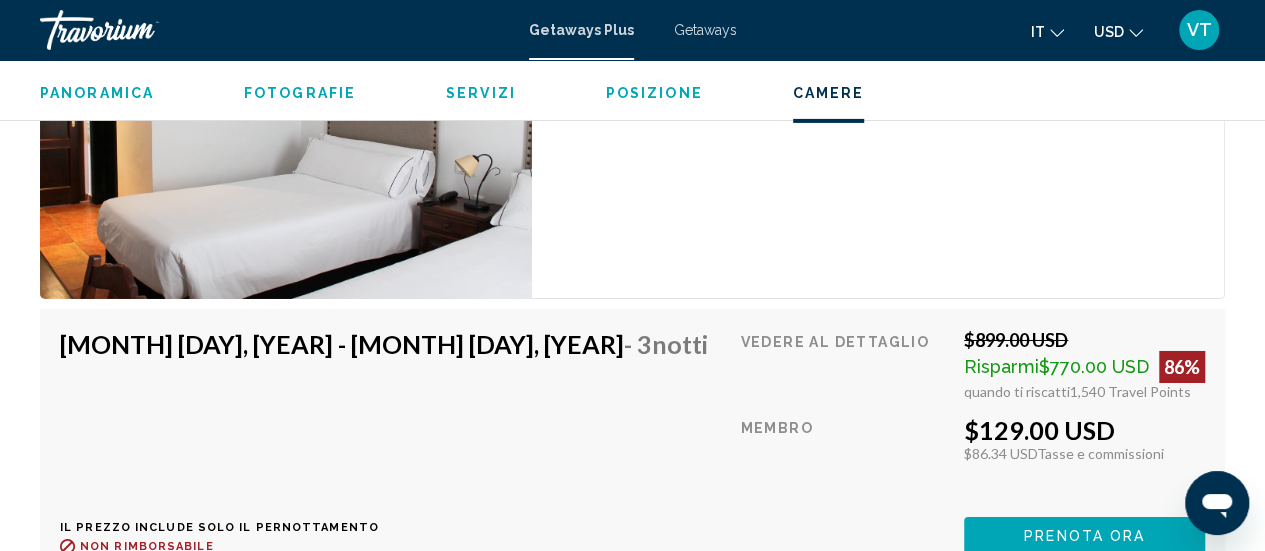scroll, scrollTop: 3359, scrollLeft: 0, axis: vertical 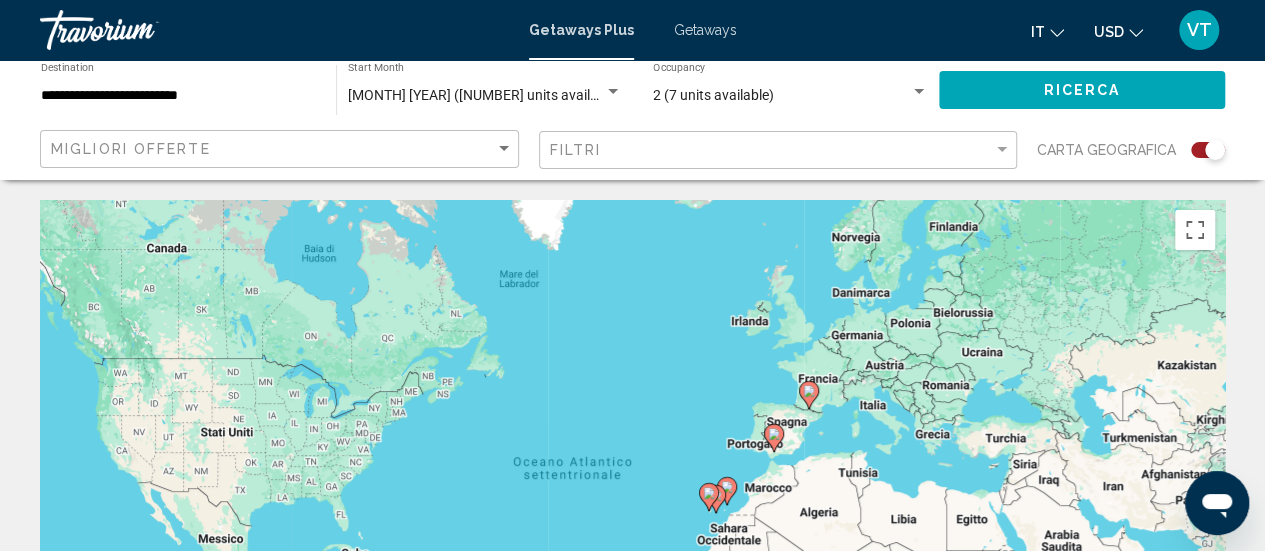 click at bounding box center (774, 438) 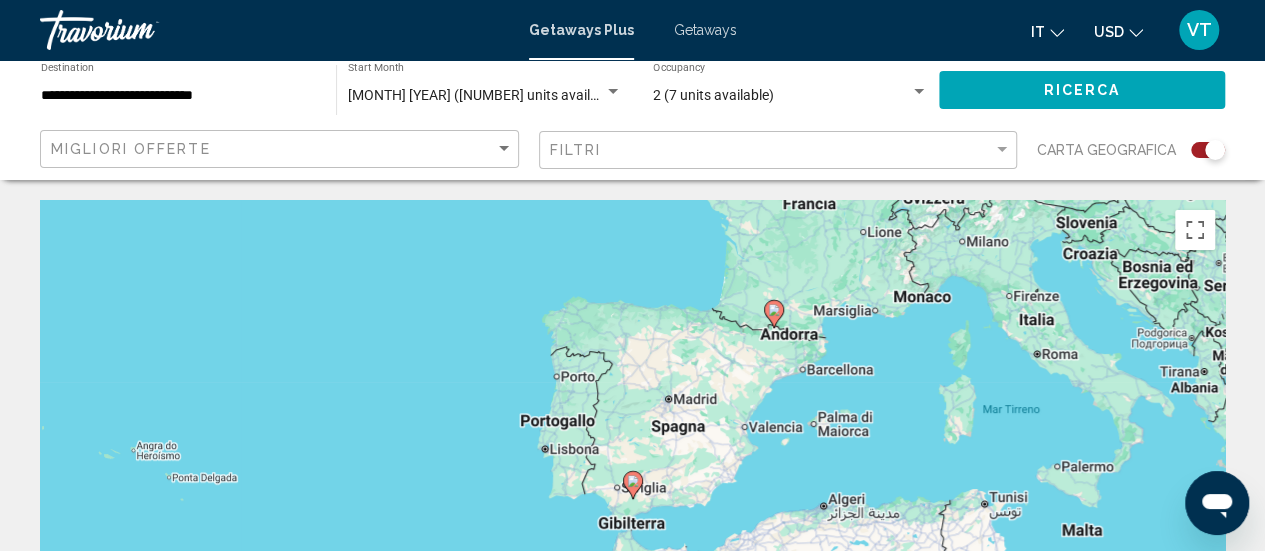 click 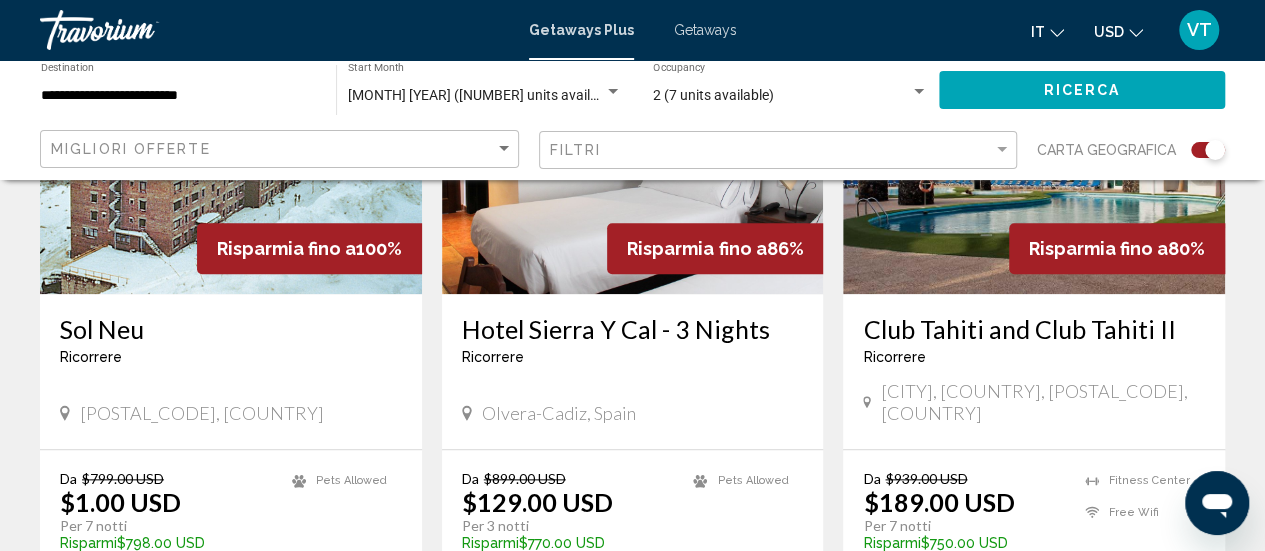 scroll, scrollTop: 868, scrollLeft: 0, axis: vertical 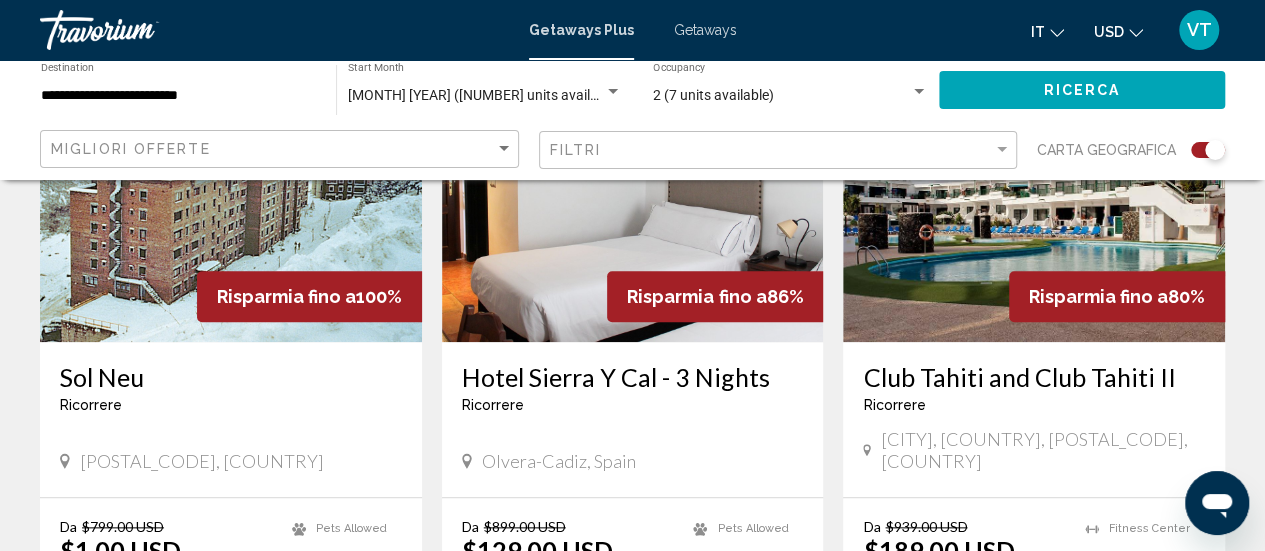 click at bounding box center (1034, 182) 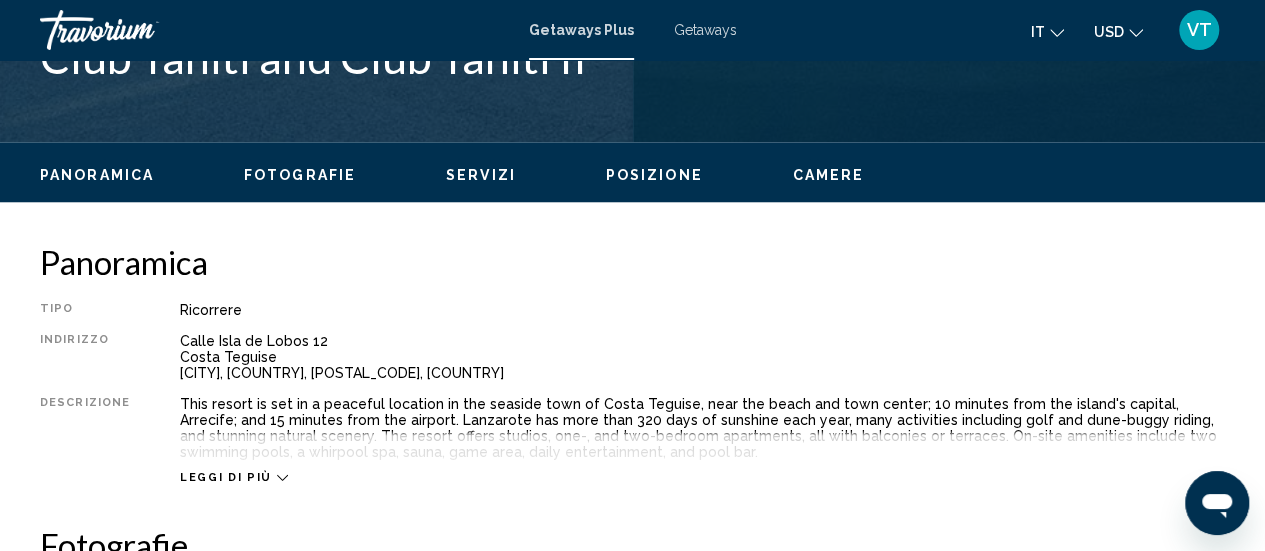 scroll, scrollTop: 259, scrollLeft: 0, axis: vertical 